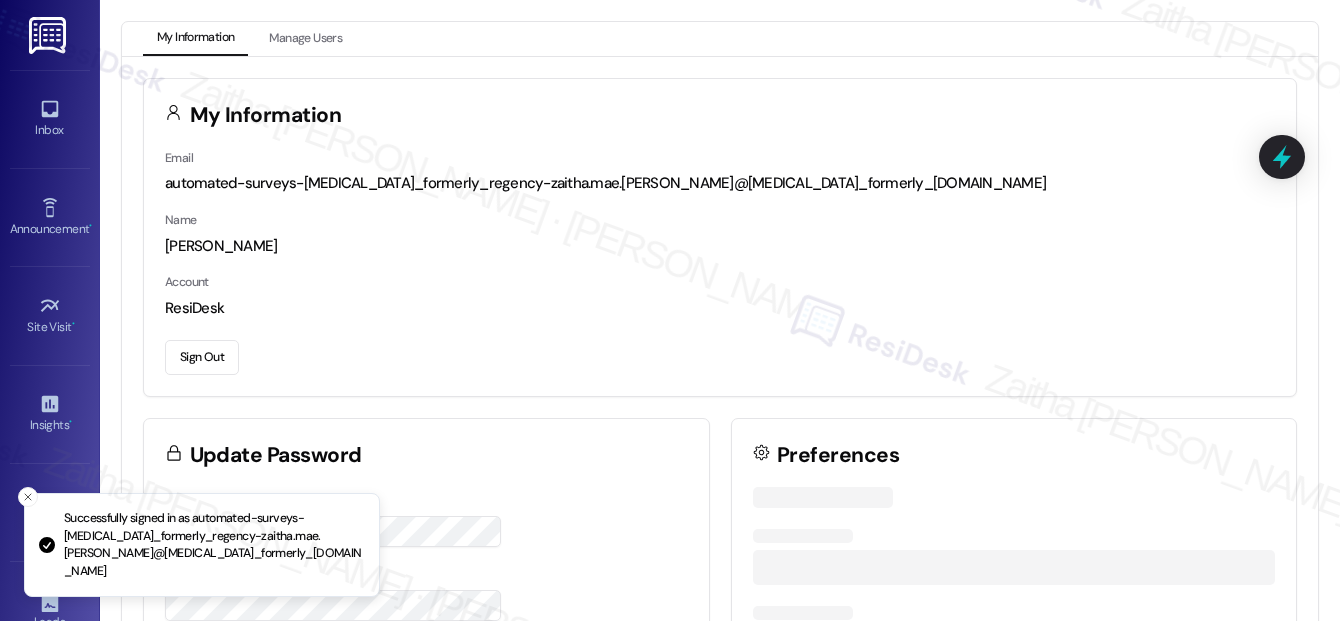 scroll, scrollTop: 0, scrollLeft: 0, axis: both 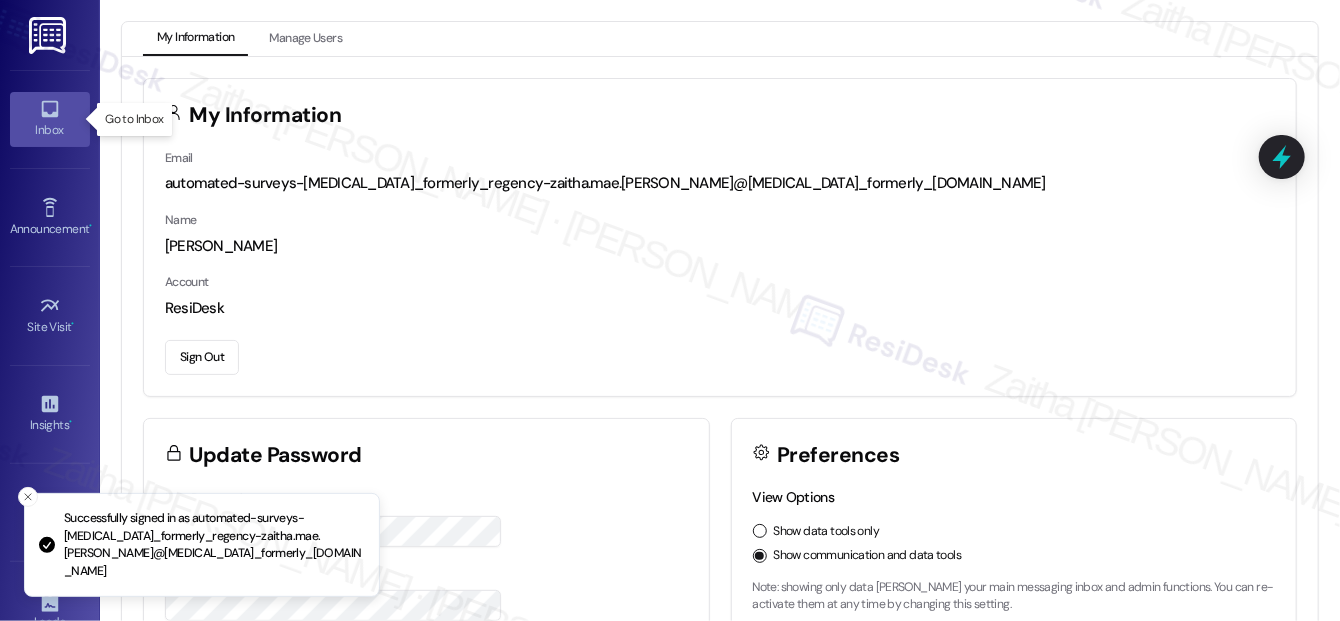 click 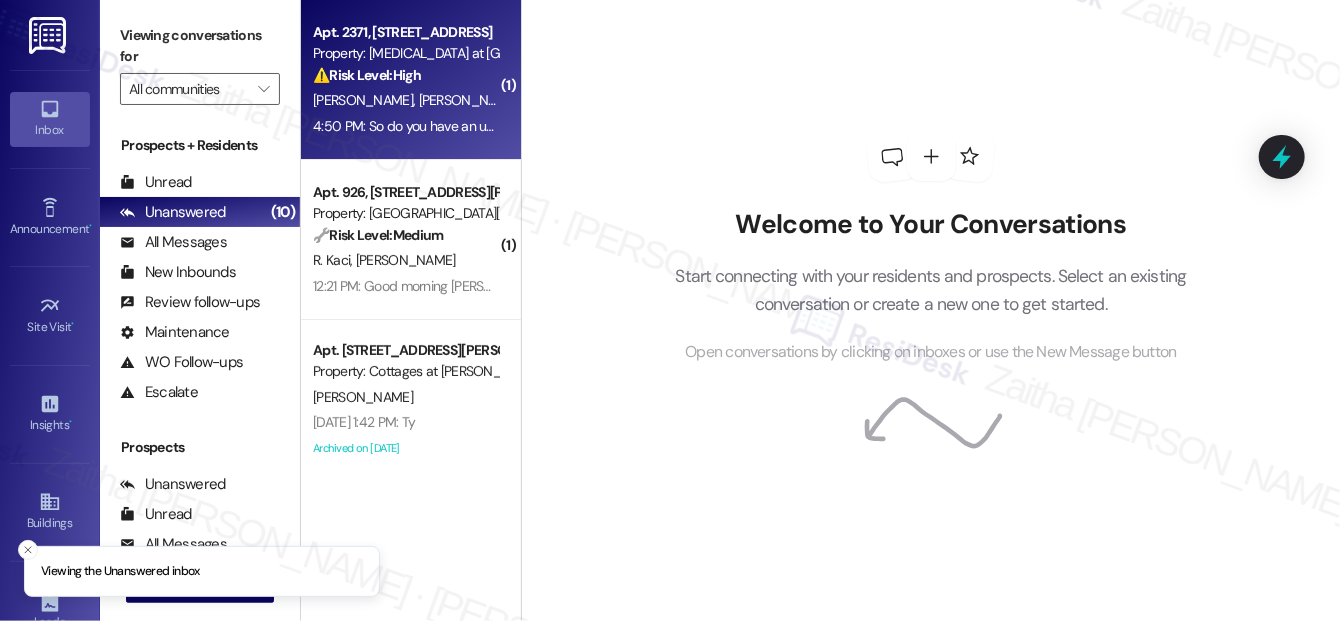 click on "⚠️  Risk Level:  High The resident is following up on a reported dishwasher issue with pooling water, which could lead to water damage. The initial response did not resolve the issue, and the resident is now requesting an update, indicating a potential escalation of the problem." at bounding box center [405, 75] 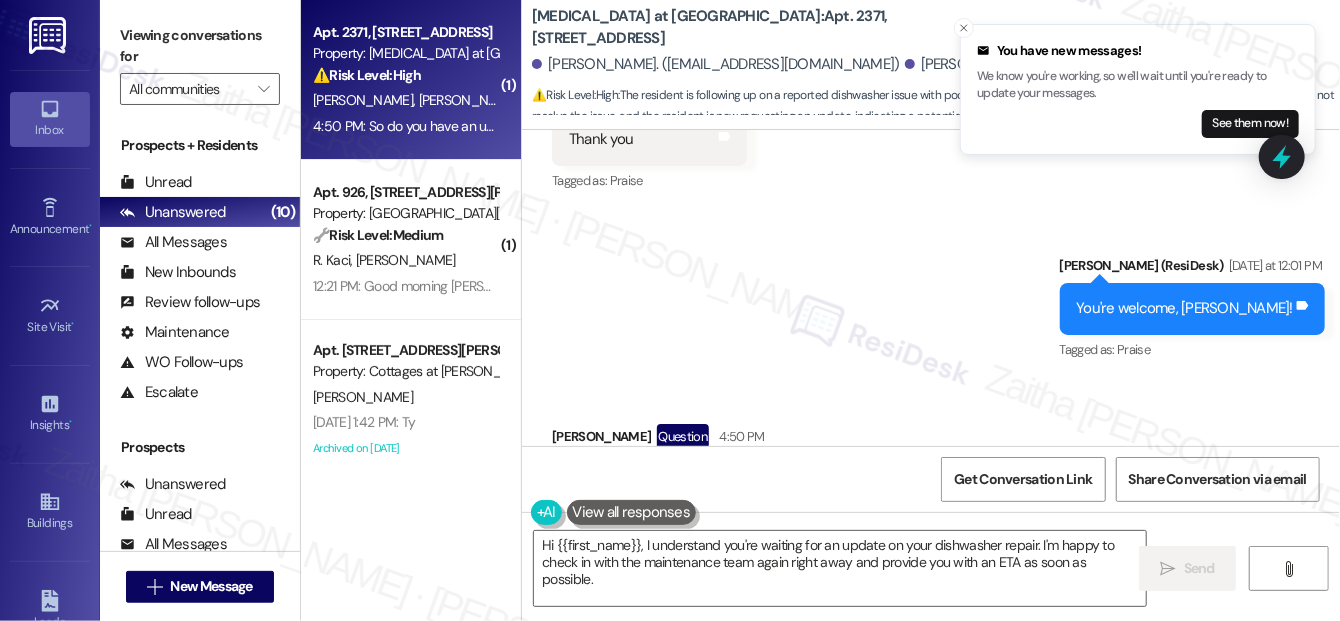 scroll, scrollTop: 11120, scrollLeft: 0, axis: vertical 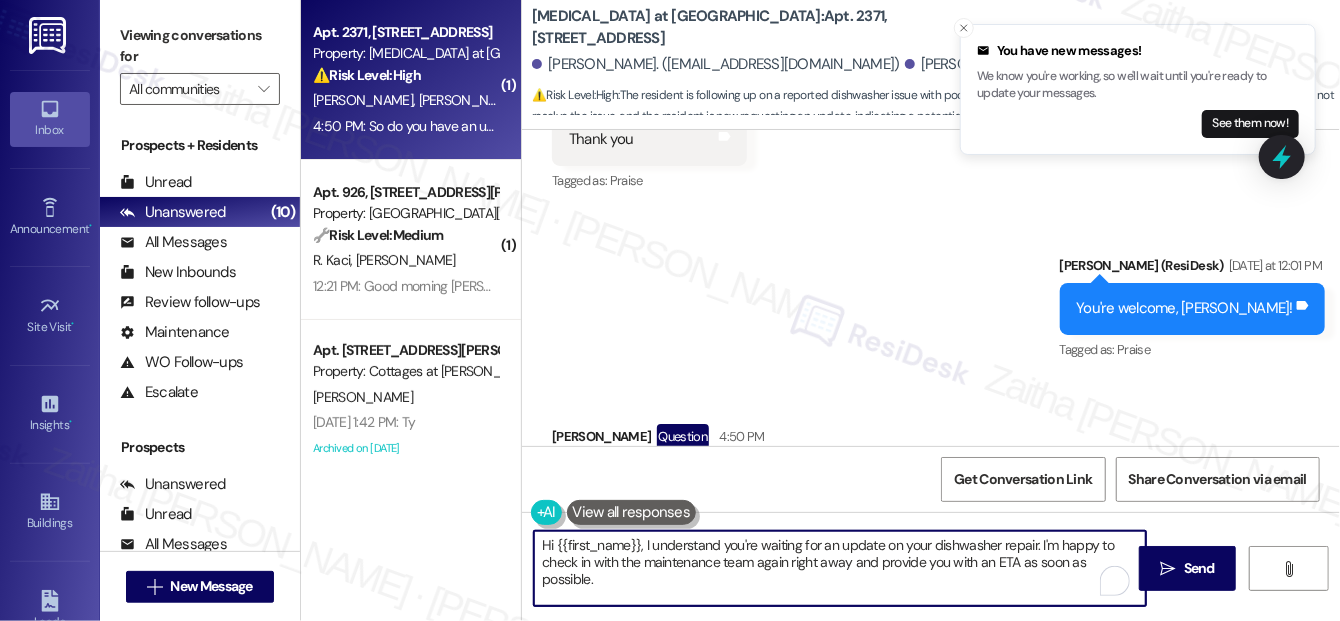 drag, startPoint x: 1037, startPoint y: 543, endPoint x: 1041, endPoint y: 570, distance: 27.294687 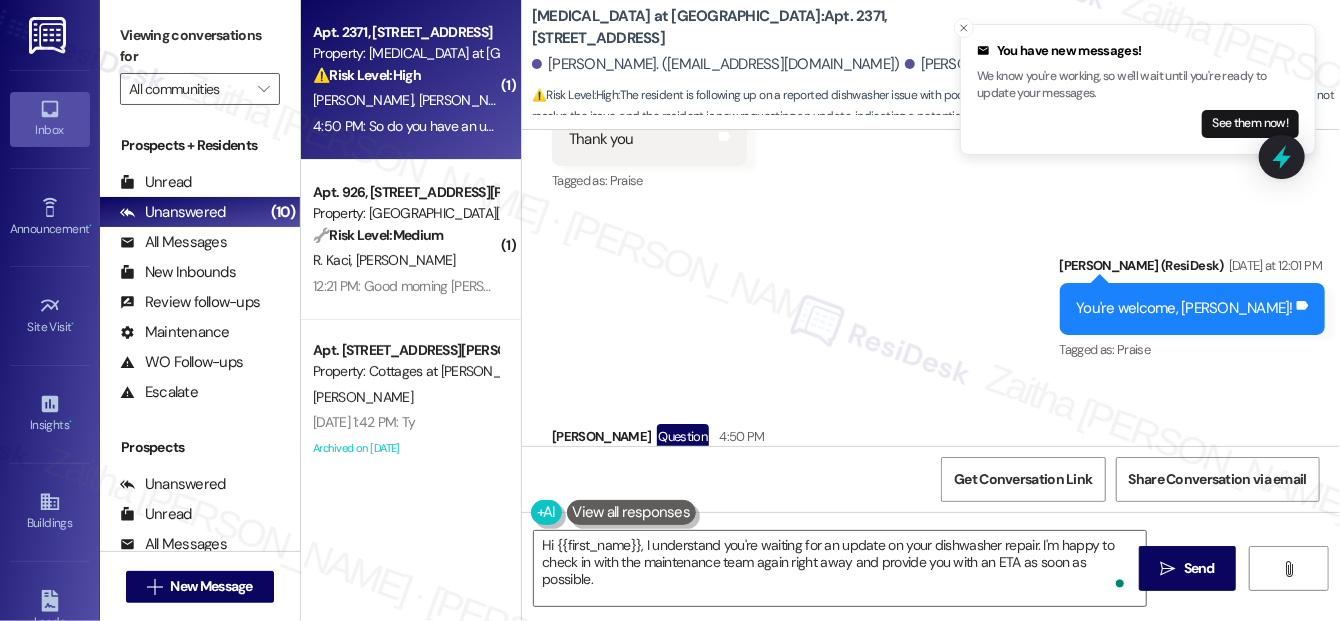 drag, startPoint x: 556, startPoint y: 370, endPoint x: 1128, endPoint y: 394, distance: 572.5033 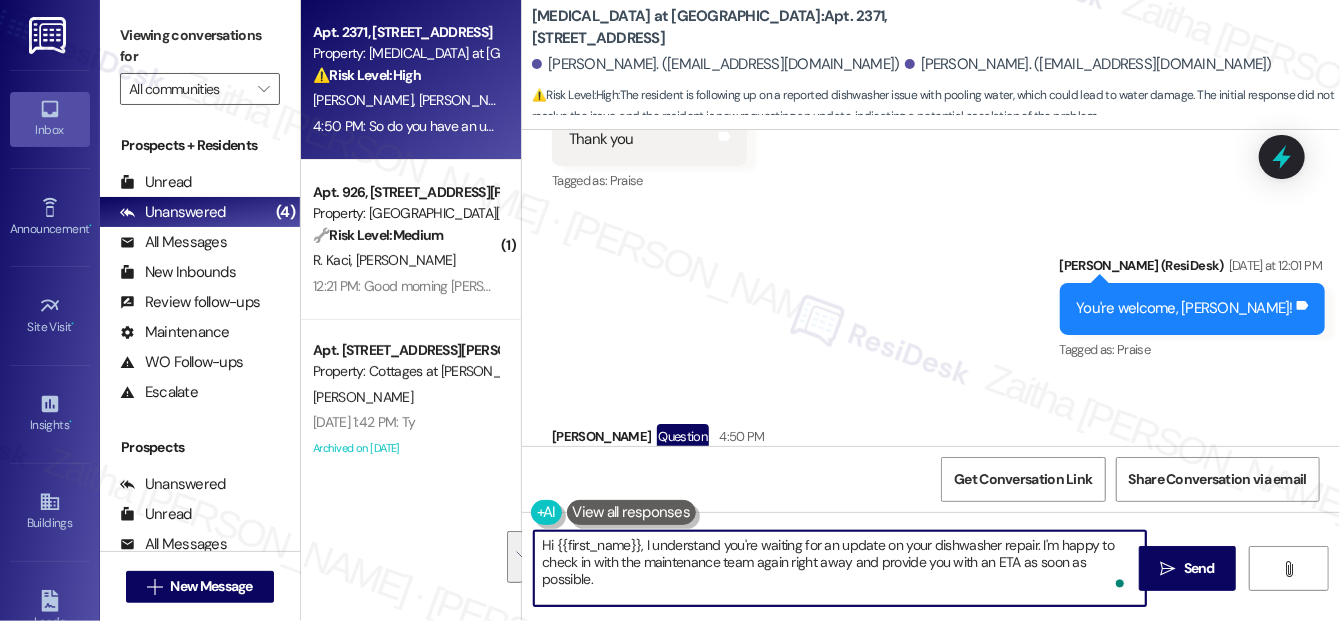 drag, startPoint x: 642, startPoint y: 543, endPoint x: 668, endPoint y: 575, distance: 41.231056 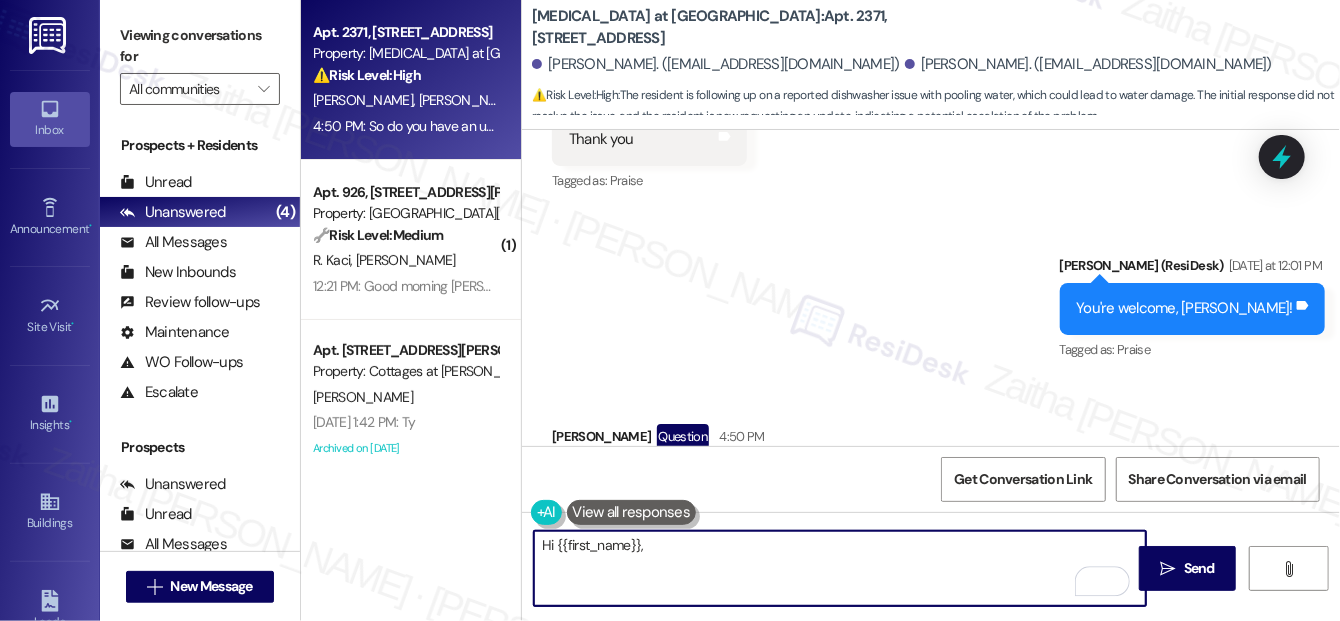paste on "Thanks for checking in. I’ve followed up with the team and am currently waiting to hear back regarding the timing for the dishwasher repair. I’ll let you know as soon as I receive an update. I appreciate your patience in the meantime." 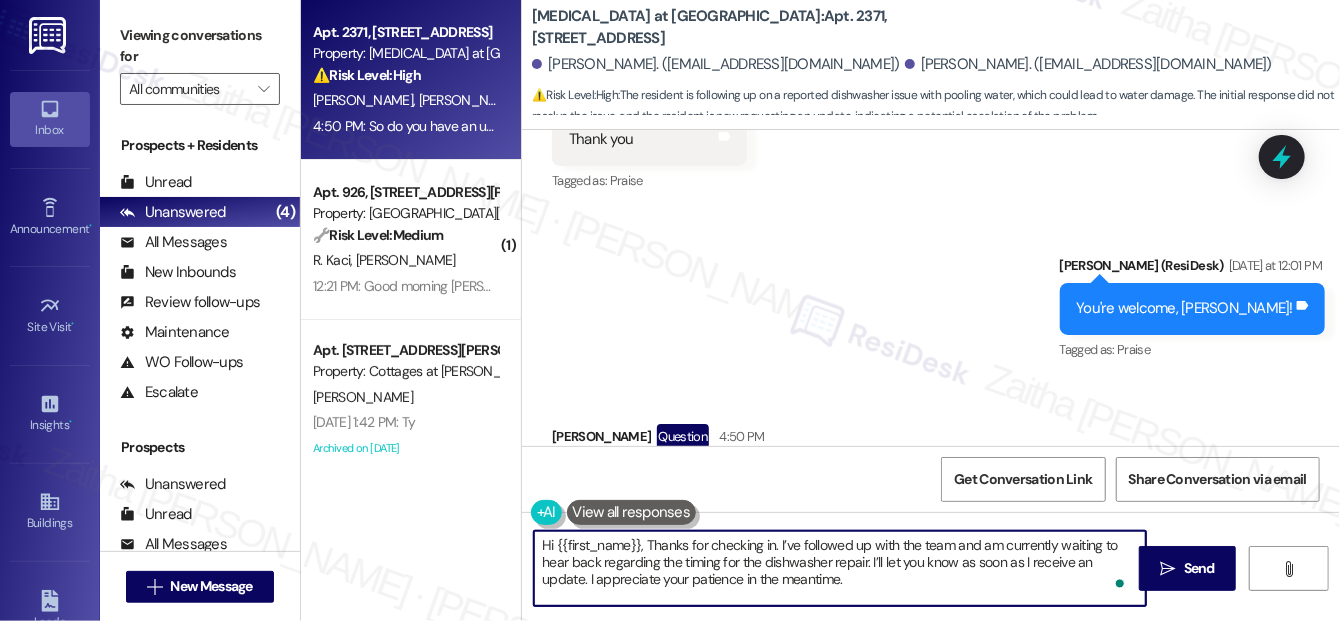 click on "Hi {{first_name}}, Thanks for checking in. I’ve followed up with the team and am currently waiting to hear back regarding the timing for the dishwasher repair. I’ll let you know as soon as I receive an update. I appreciate your patience in the meantime." at bounding box center (840, 568) 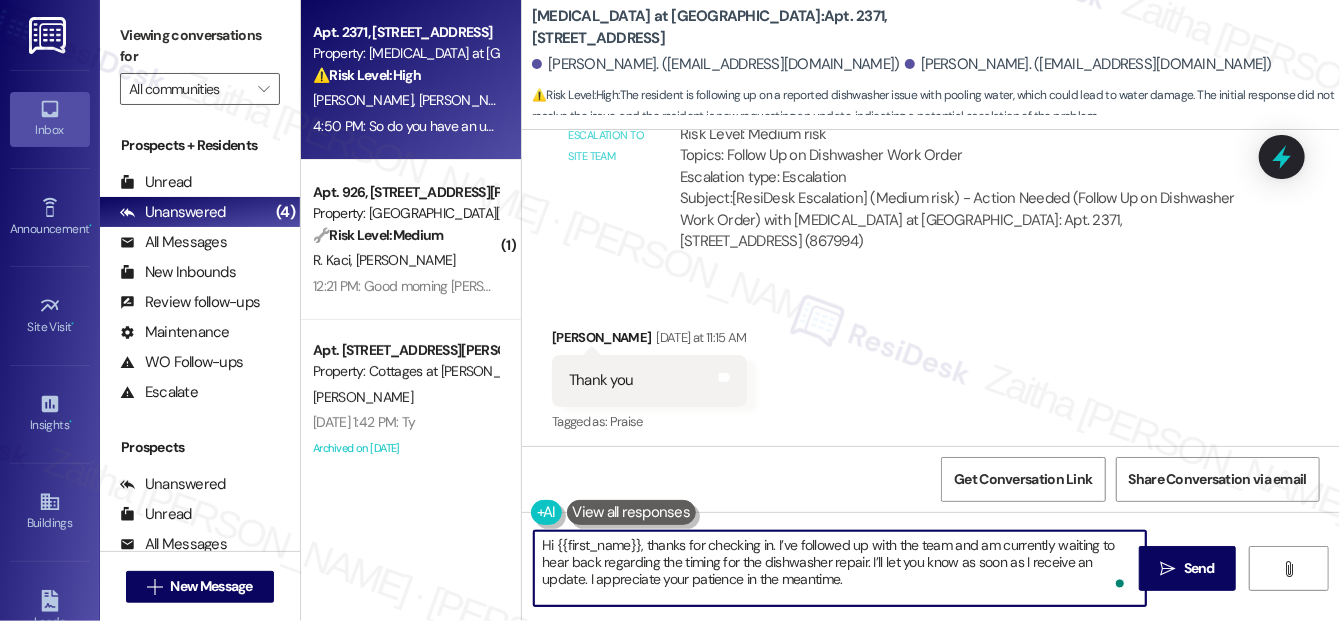 scroll, scrollTop: 10938, scrollLeft: 0, axis: vertical 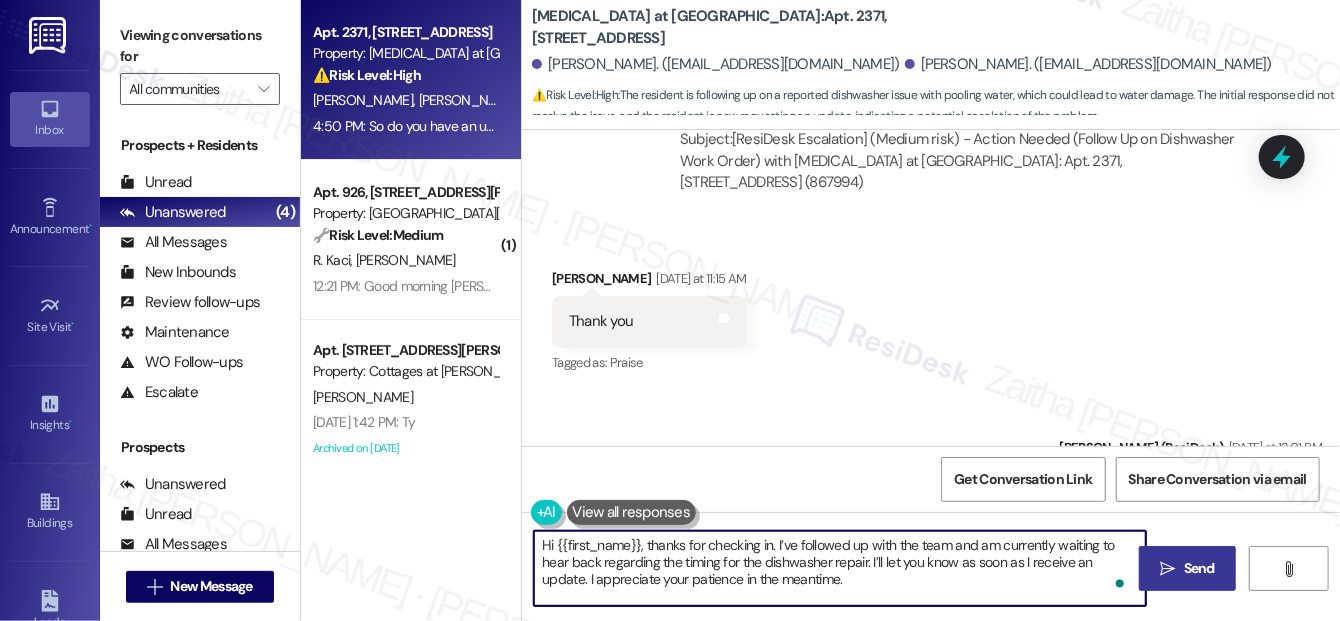 type on "Hi {{first_name}}, thanks for checking in. I’ve followed up with the team and am currently waiting to hear back regarding the timing for the dishwasher repair. I’ll let you know as soon as I receive an update. I appreciate your patience in the meantime." 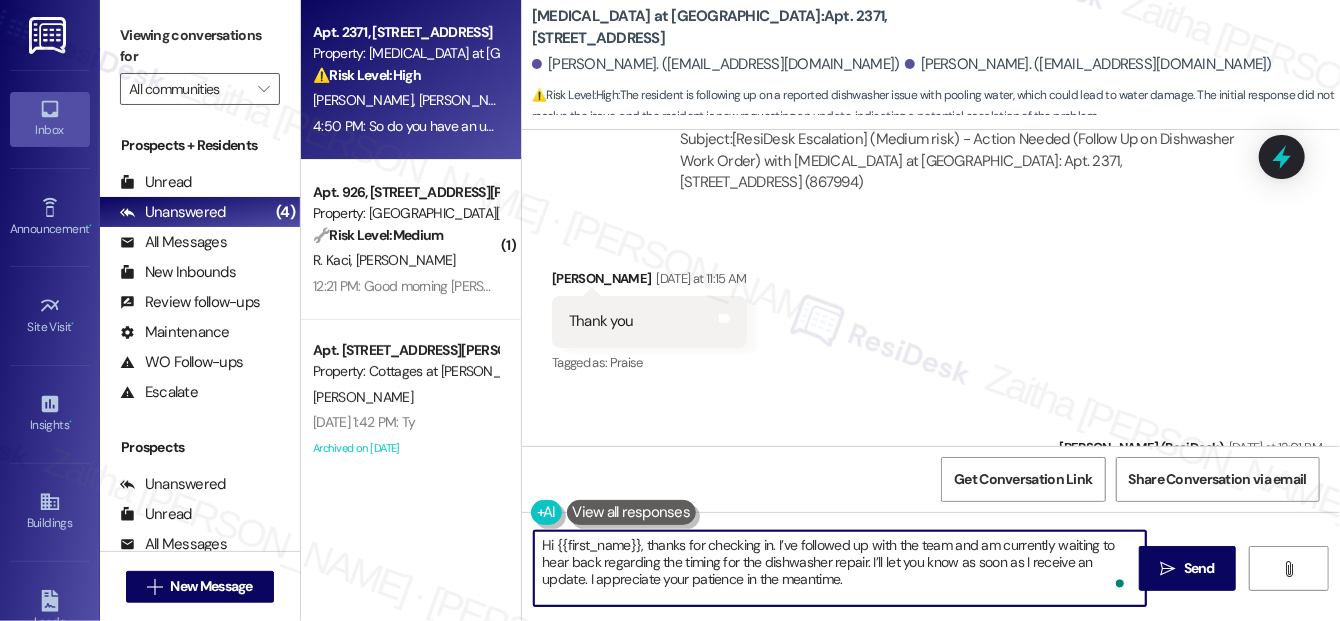 drag, startPoint x: 1190, startPoint y: 560, endPoint x: 1170, endPoint y: 541, distance: 27.58623 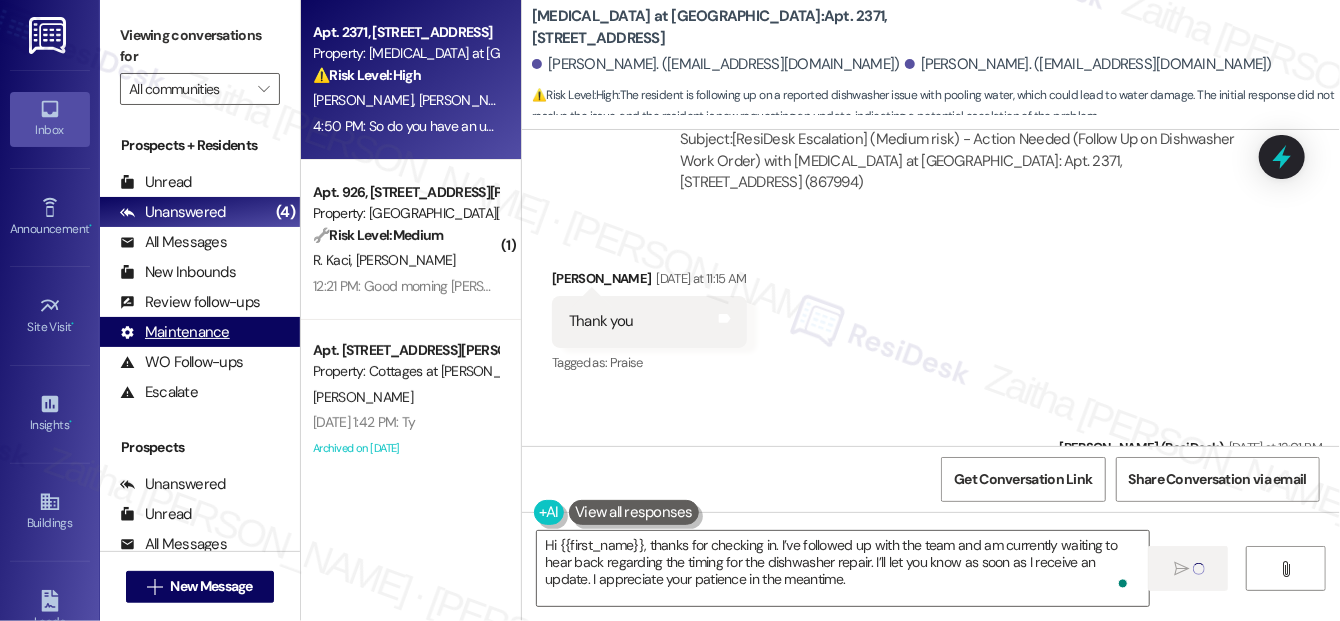 type 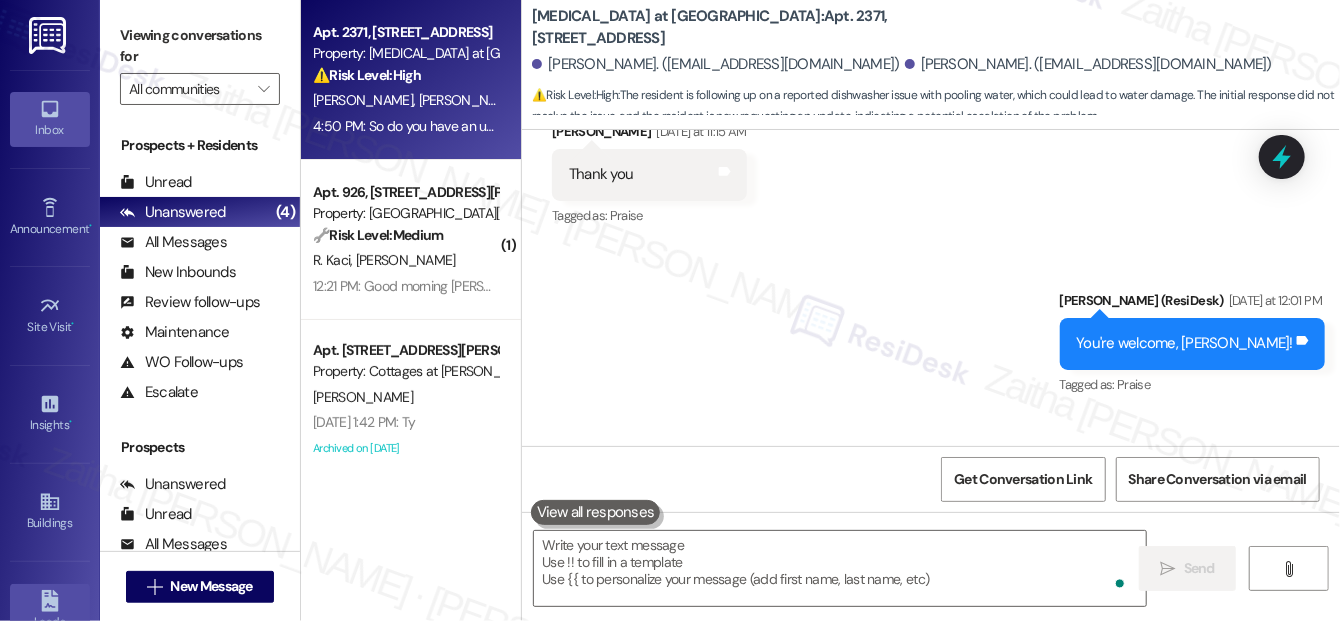 scroll, scrollTop: 11120, scrollLeft: 0, axis: vertical 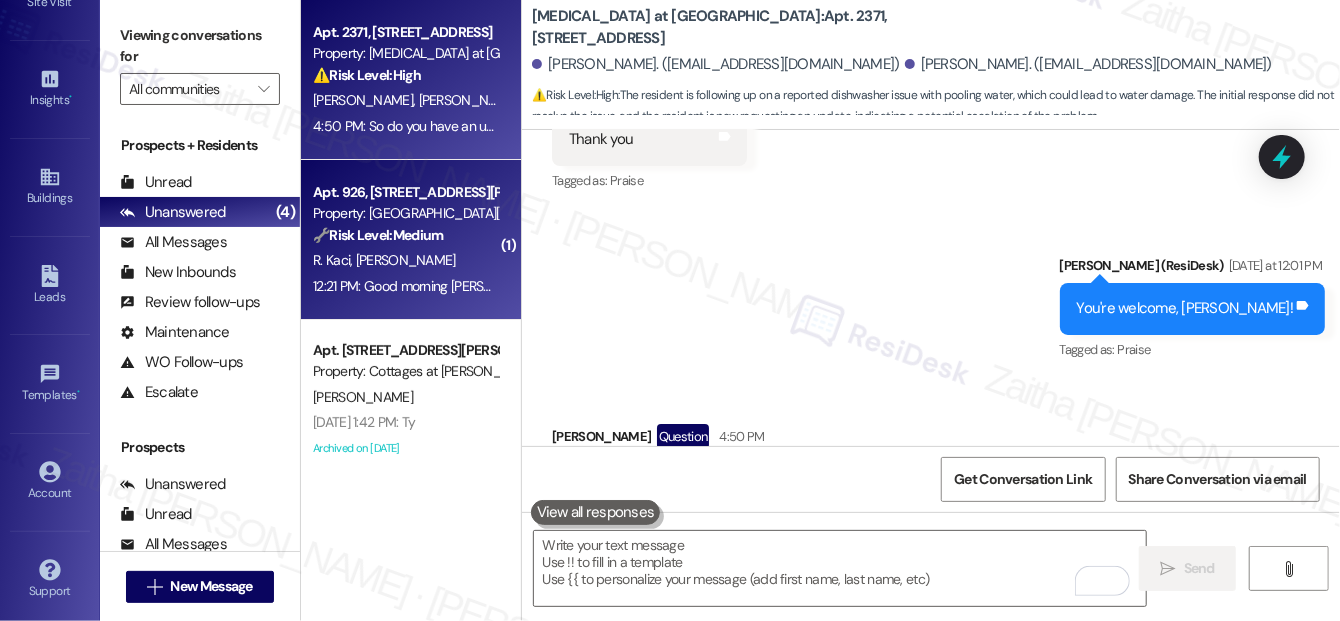 click on "[PERSON_NAME]" at bounding box center (406, 260) 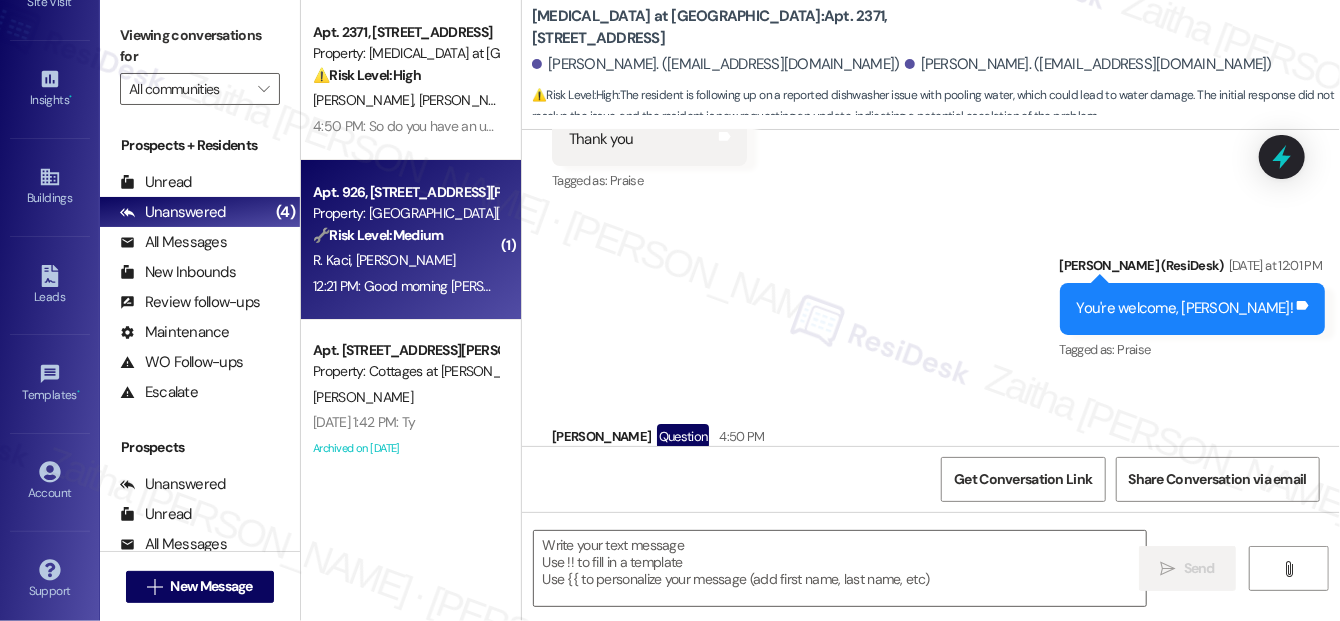 type on "Fetching suggested responses. Please feel free to read through the conversation in the meantime." 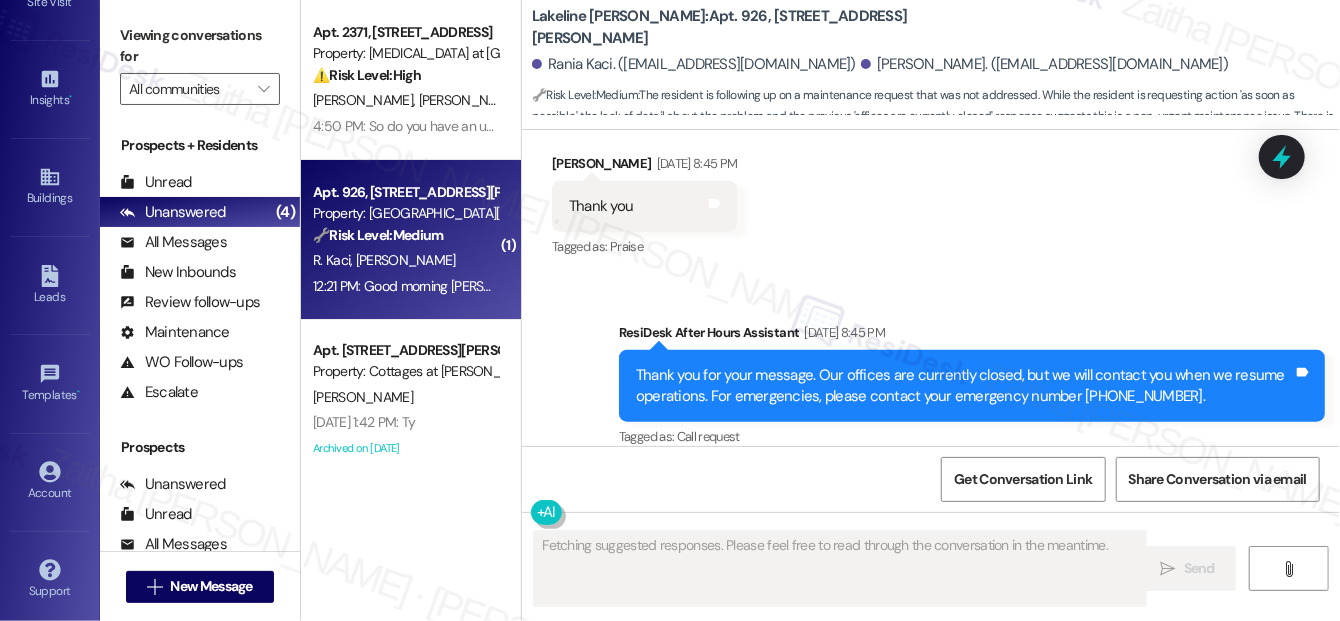 scroll, scrollTop: 5237, scrollLeft: 0, axis: vertical 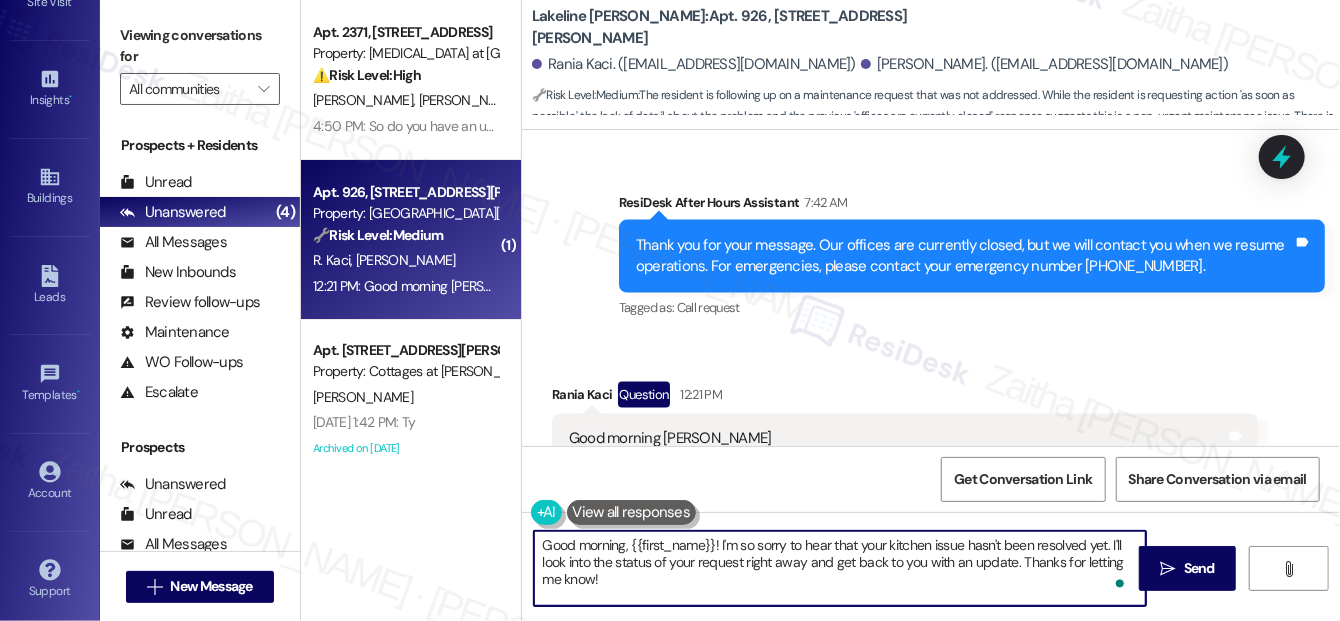 drag, startPoint x: 623, startPoint y: 545, endPoint x: 544, endPoint y: 540, distance: 79.15807 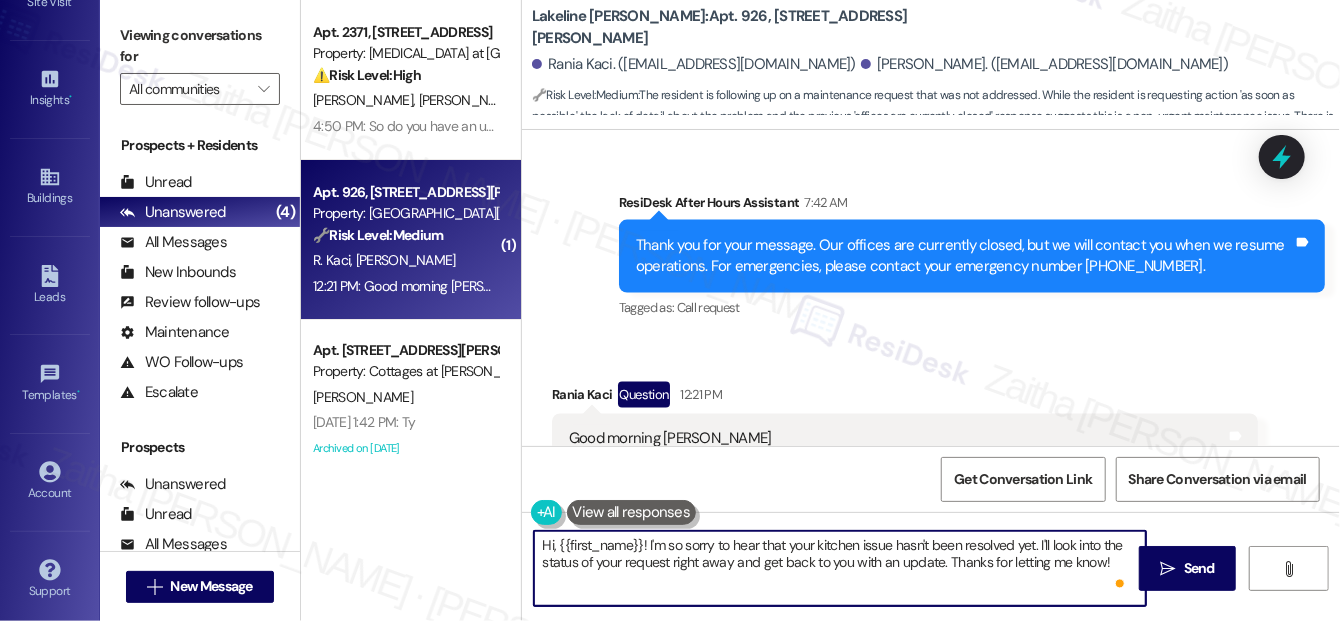 click on "Hi, {{first_name}}! I'm so sorry to hear that your kitchen issue hasn't been resolved yet. I'll look into the status of your request right away and get back to you with an update. Thanks for letting me know!" at bounding box center (840, 568) 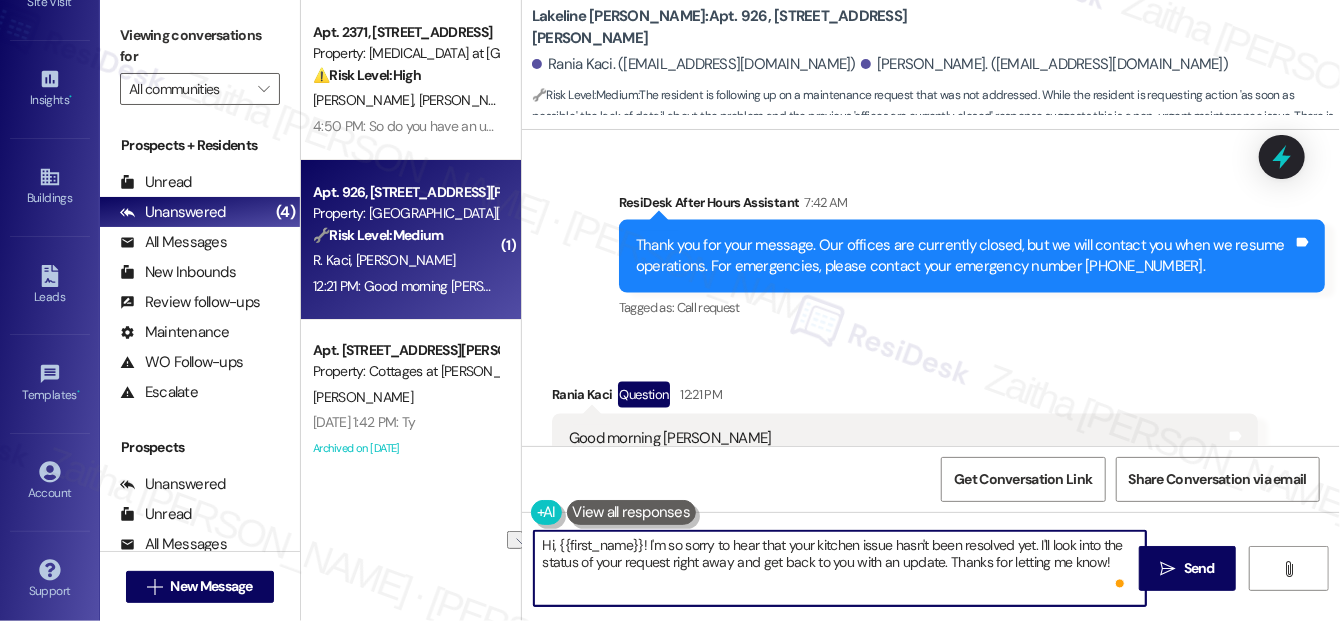 drag, startPoint x: 730, startPoint y: 559, endPoint x: 667, endPoint y: 554, distance: 63.1981 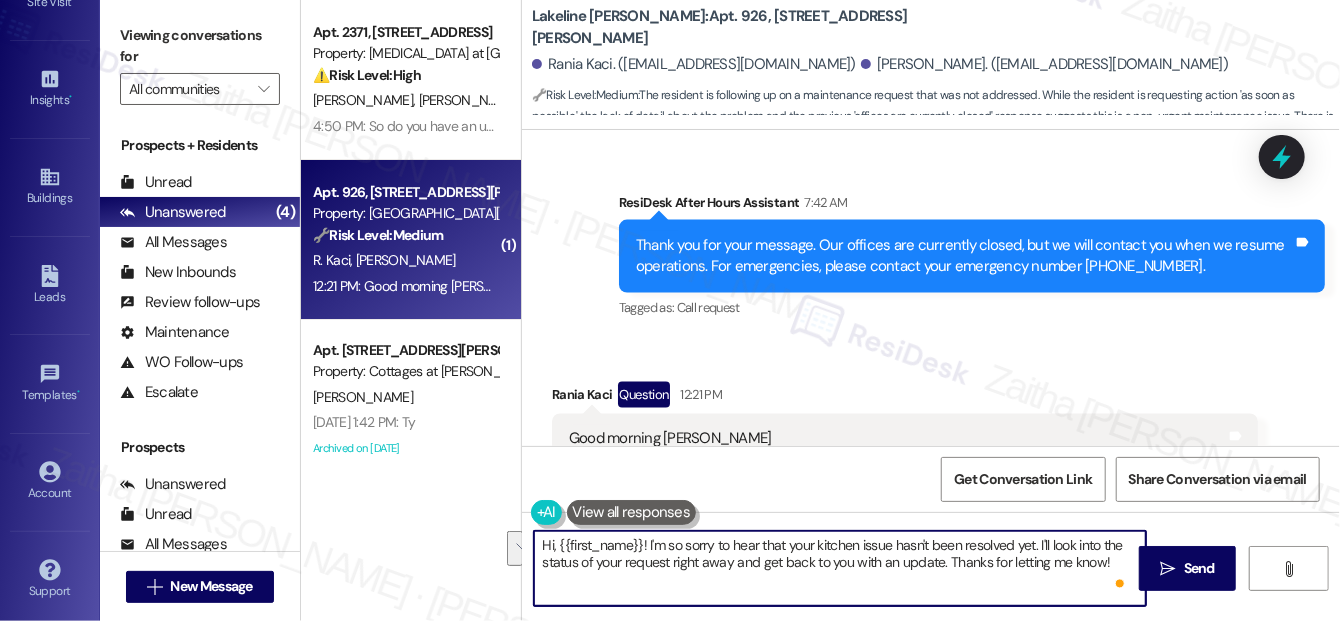 click on "Hi, {{first_name}}! I'm so sorry to hear that your kitchen issue hasn't been resolved yet. I'll look into the status of your request right away and get back to you with an update. Thanks for letting me know!" at bounding box center (840, 568) 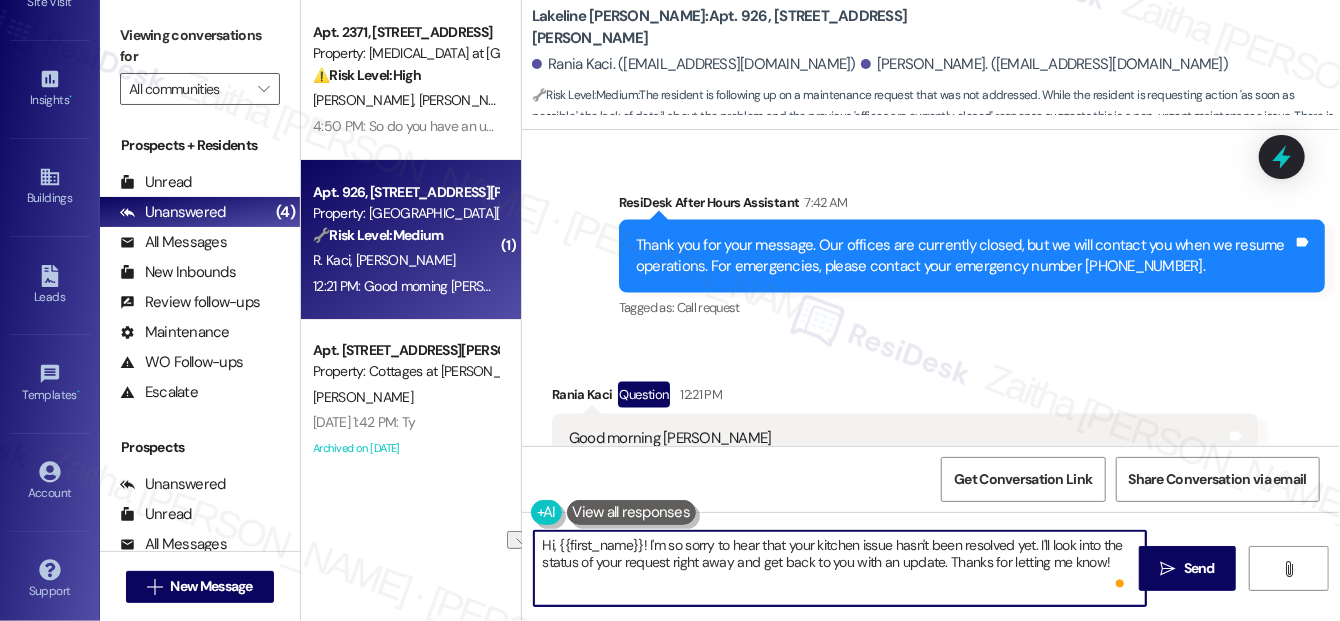 drag, startPoint x: 672, startPoint y: 565, endPoint x: 731, endPoint y: 558, distance: 59.413803 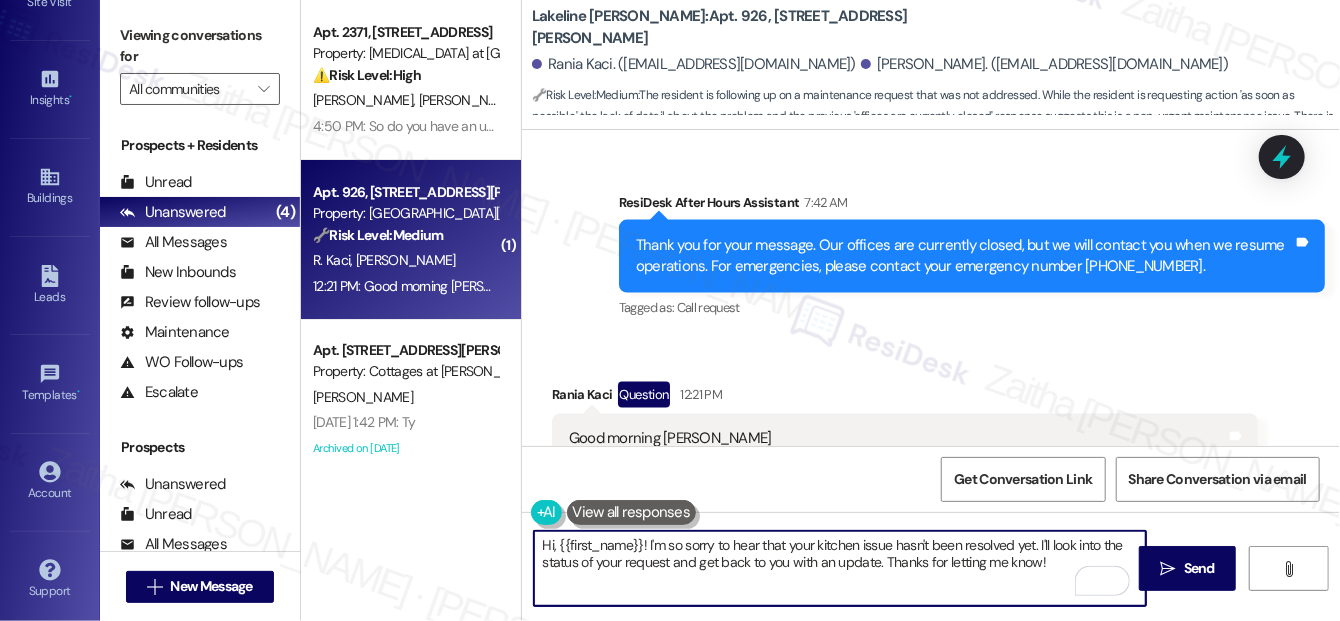 click on "Rania Kaci Question 12:21 PM" at bounding box center [905, 398] 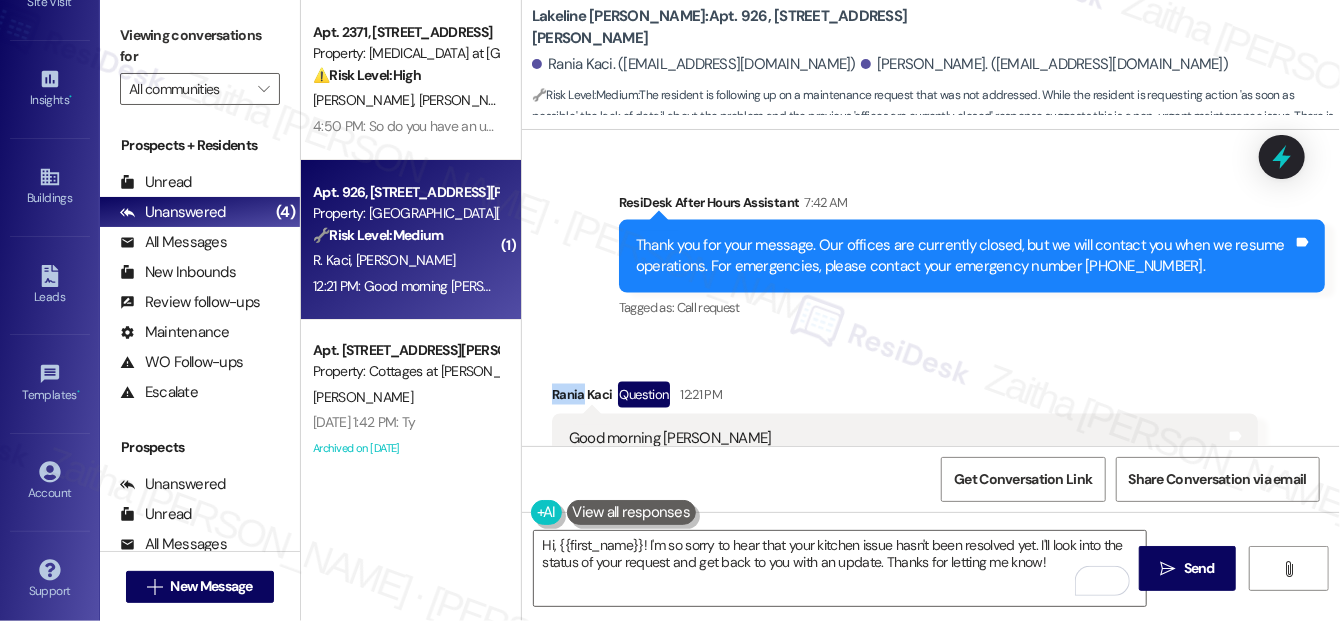 click on "Rania Kaci Question 12:21 PM" at bounding box center [905, 398] 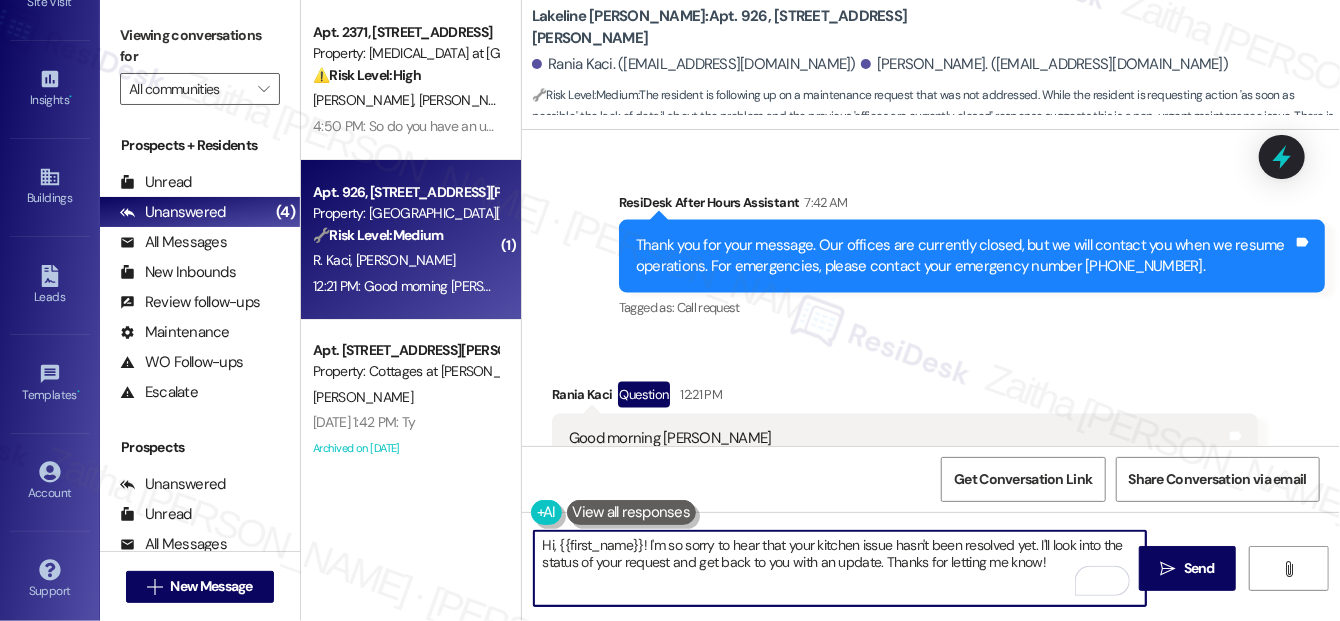 click on "Hi, {{first_name}}! I'm so sorry to hear that your kitchen issue hasn't been resolved yet. I'll look into the status of your request and get back to you with an update. Thanks for letting me know!" at bounding box center (840, 568) 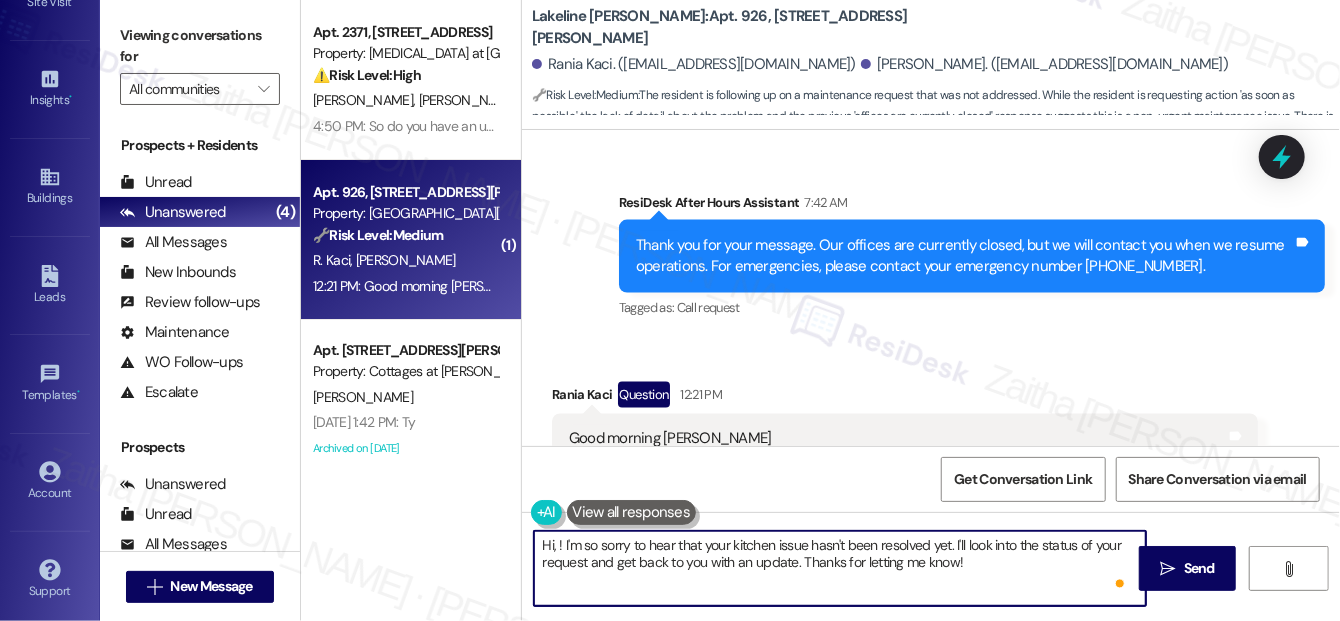 paste on "Rania" 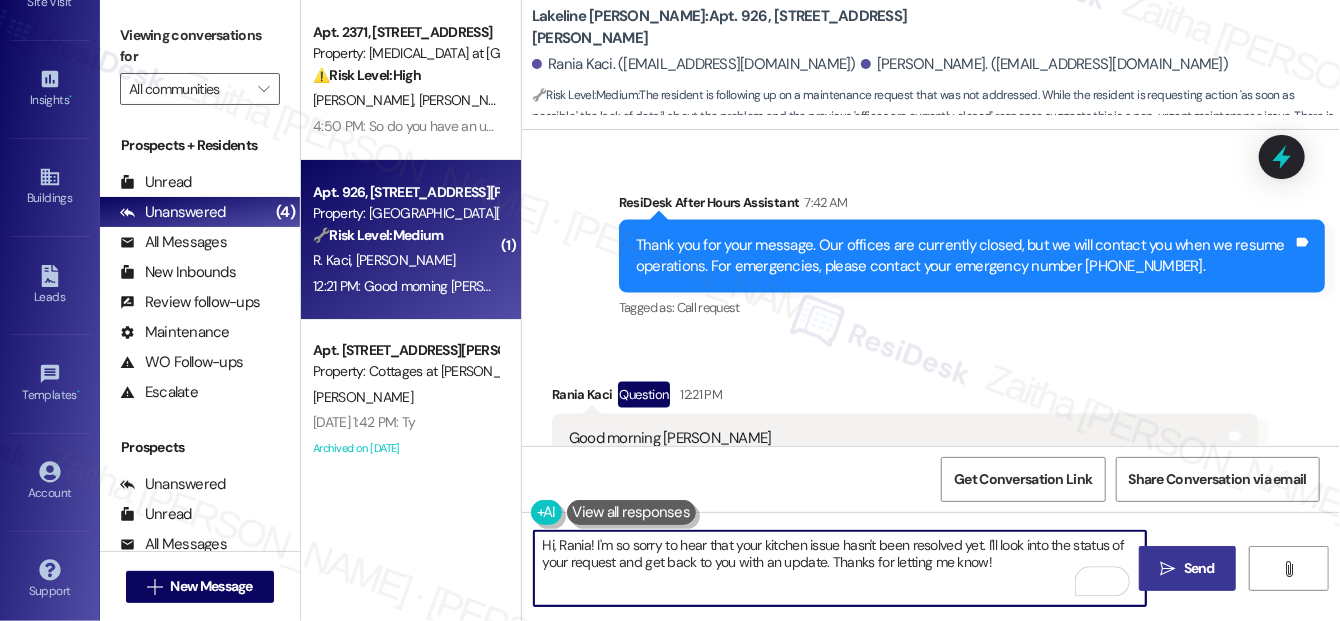type on "Hi, Rania! I'm so sorry to hear that your kitchen issue hasn't been resolved yet. I'll look into the status of your request and get back to you with an update. Thanks for letting me know!" 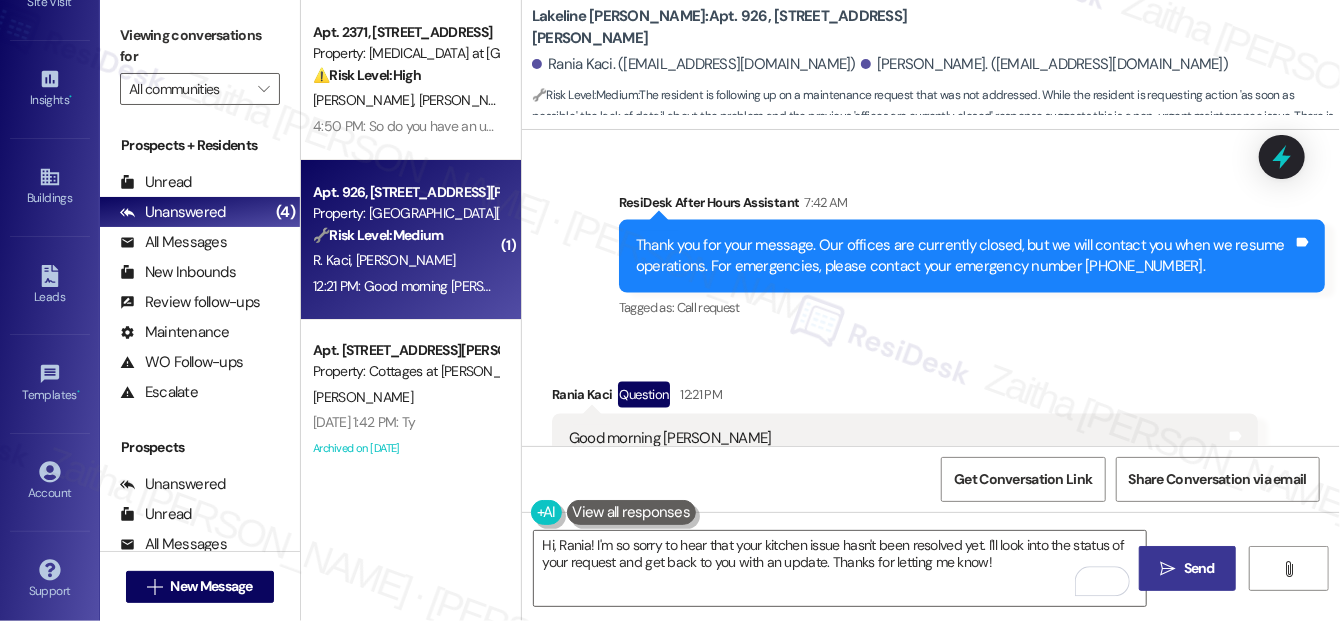 click on "Send" at bounding box center (1199, 568) 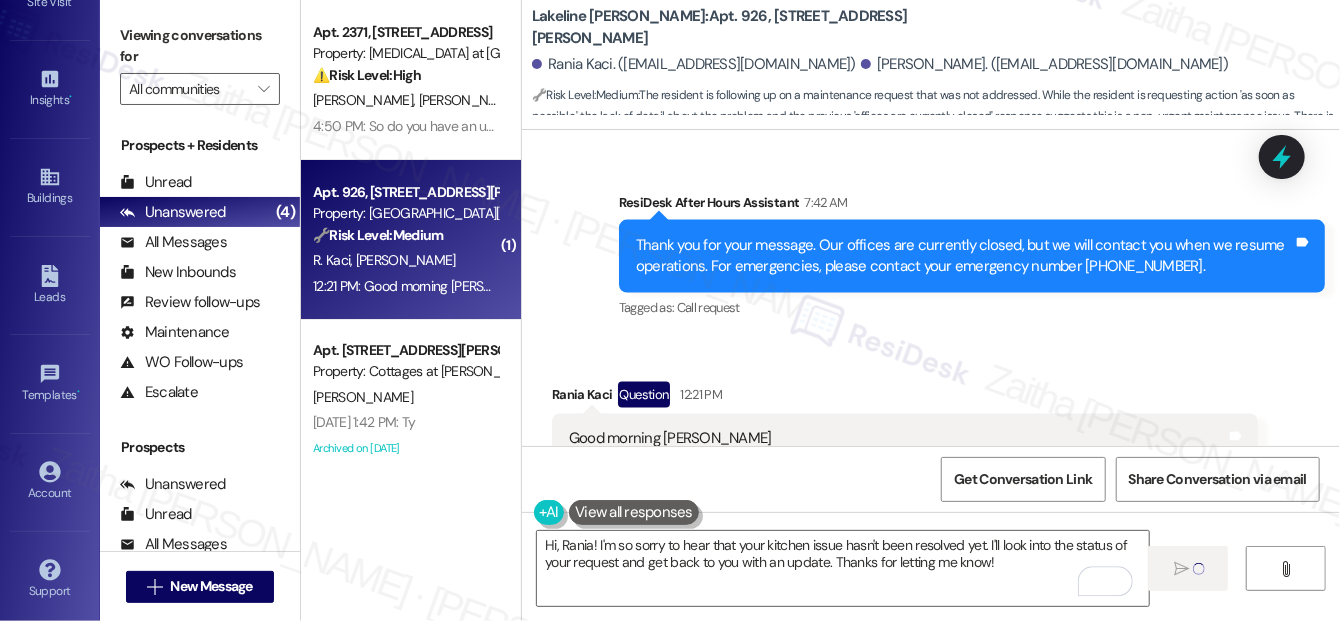 type 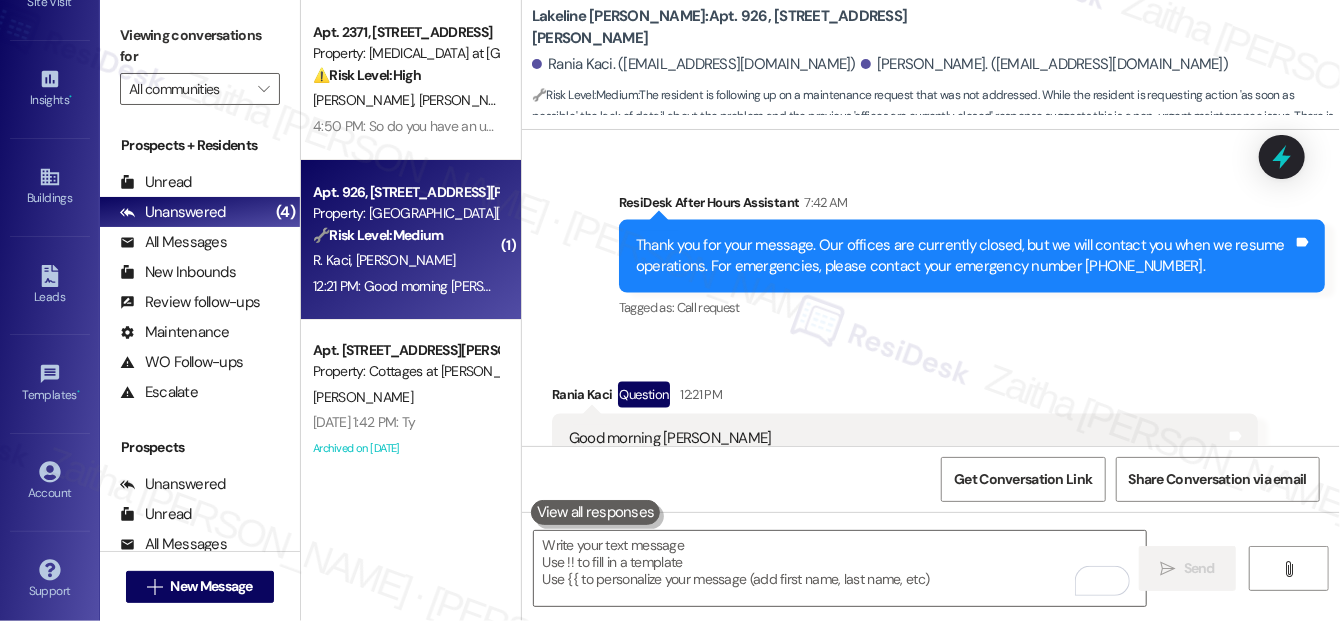 drag, startPoint x: 1278, startPoint y: 160, endPoint x: 1268, endPoint y: 172, distance: 15.6205 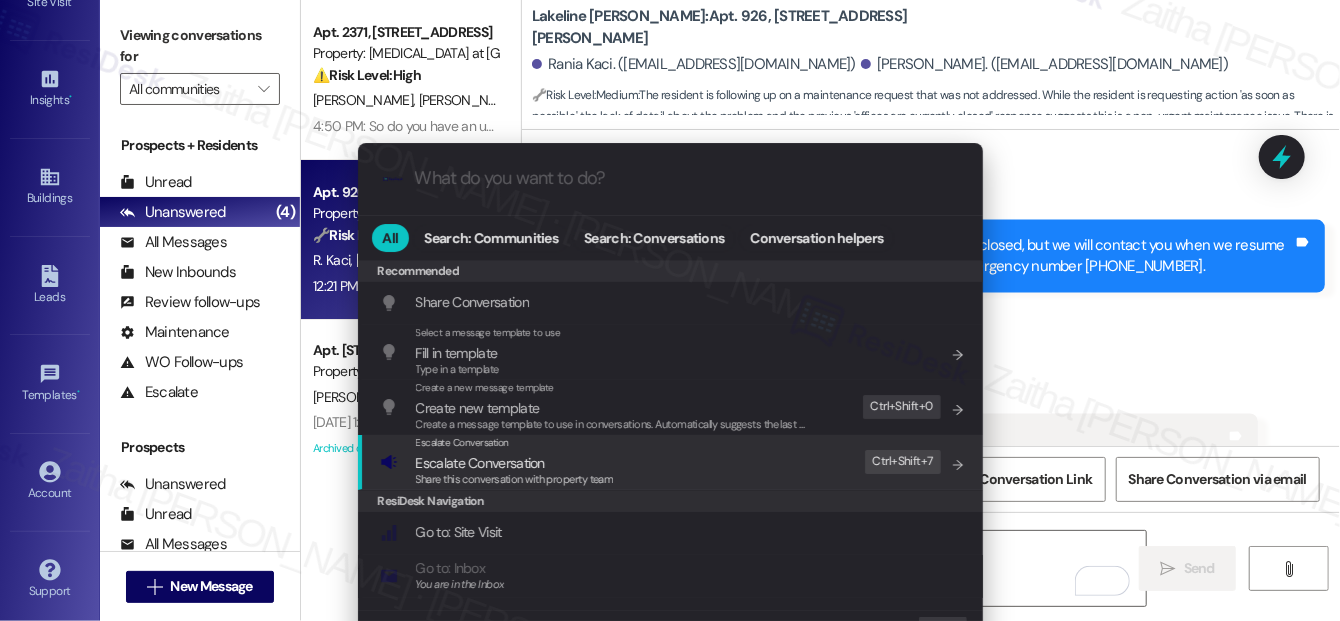 click on "Escalate Conversation" at bounding box center (480, 463) 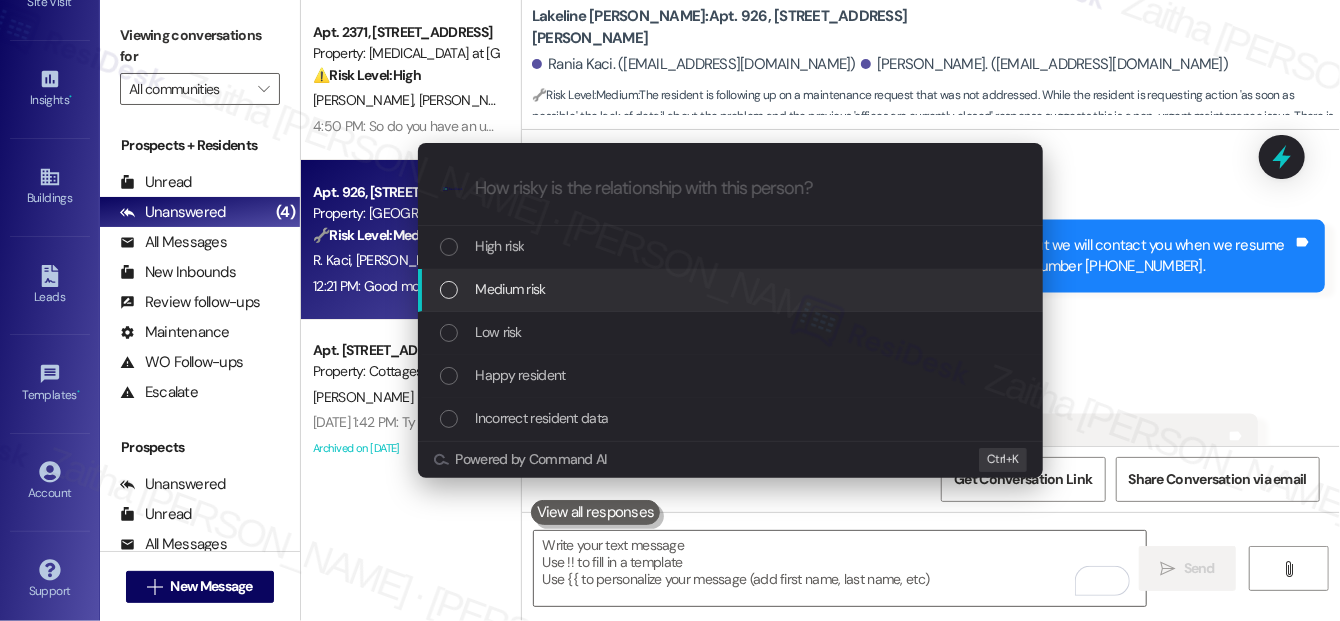 click on "Medium risk" at bounding box center (732, 289) 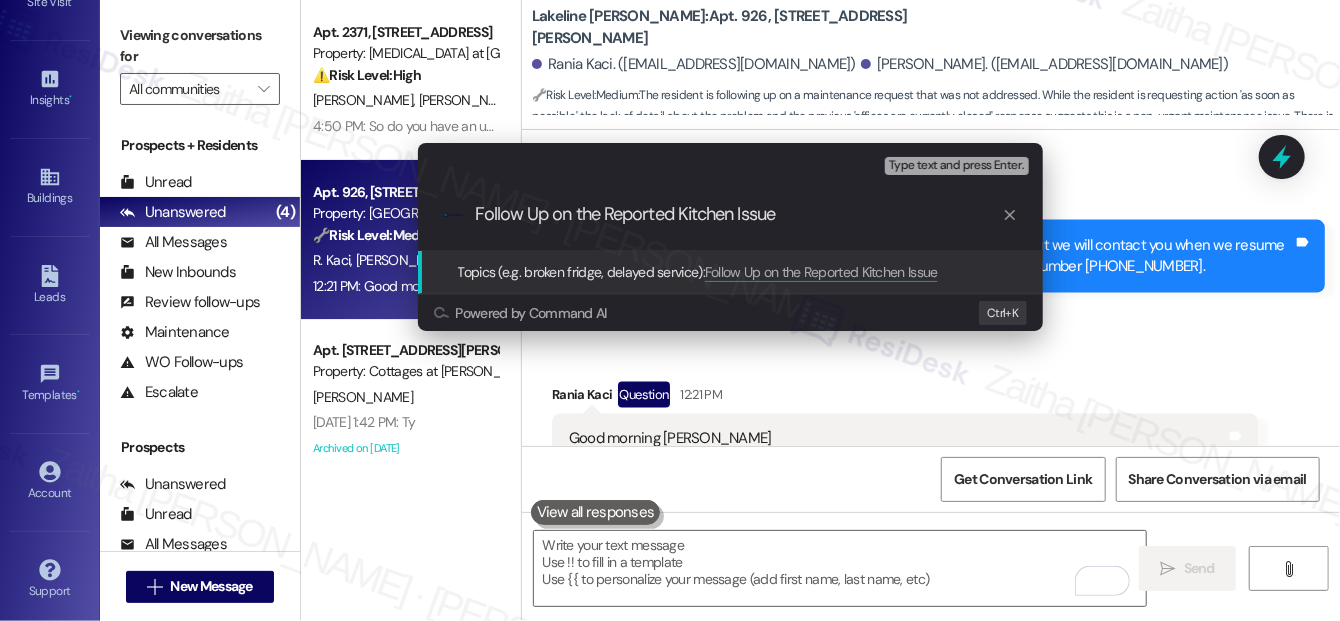 click on "Follow Up on the Reported Kitchen Issue" at bounding box center (738, 214) 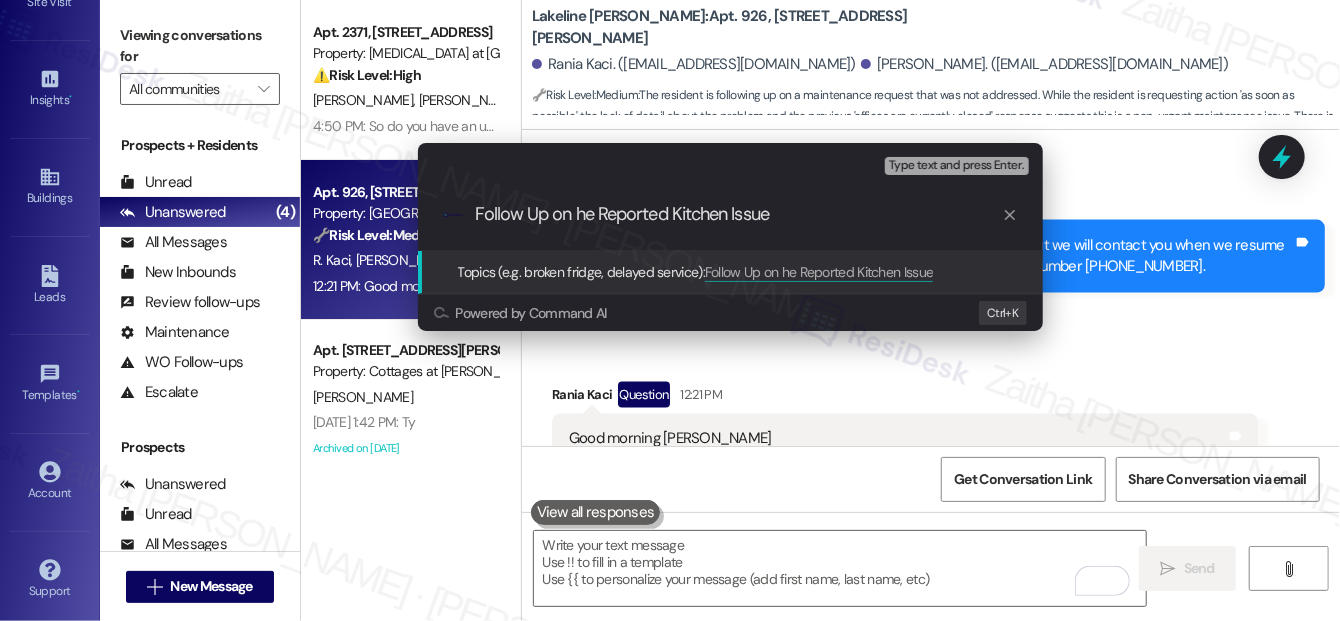 type on "Follow Up on The Reported Kitchen Issue" 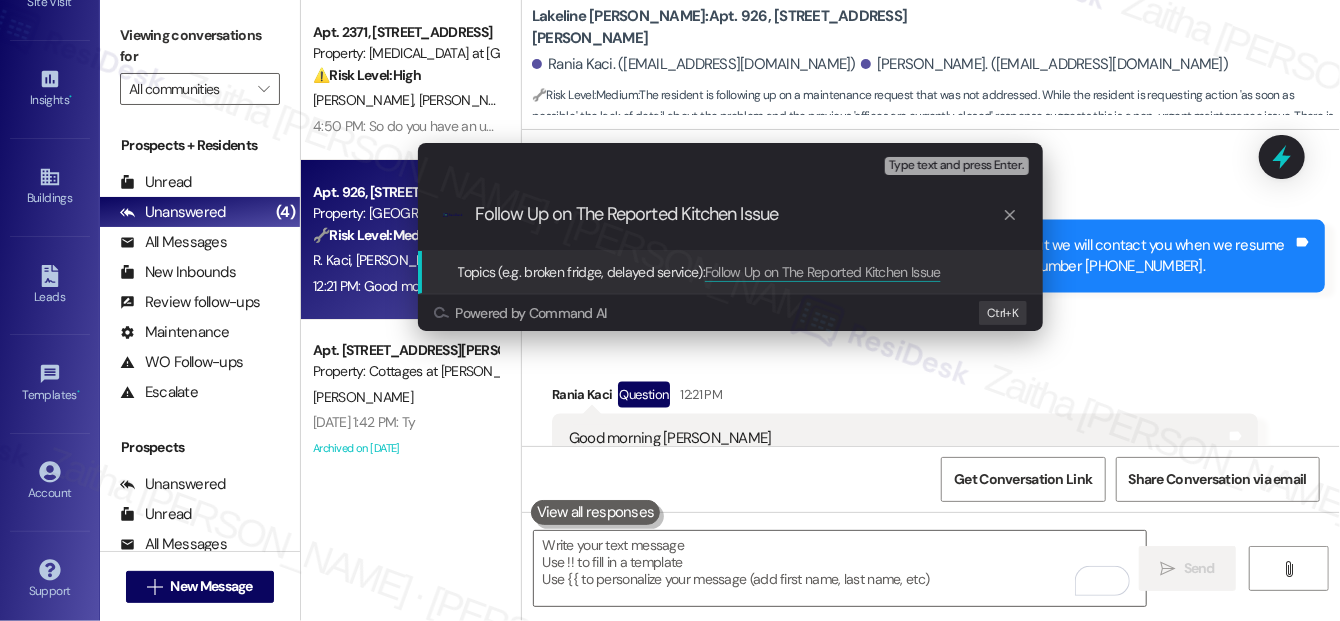 type 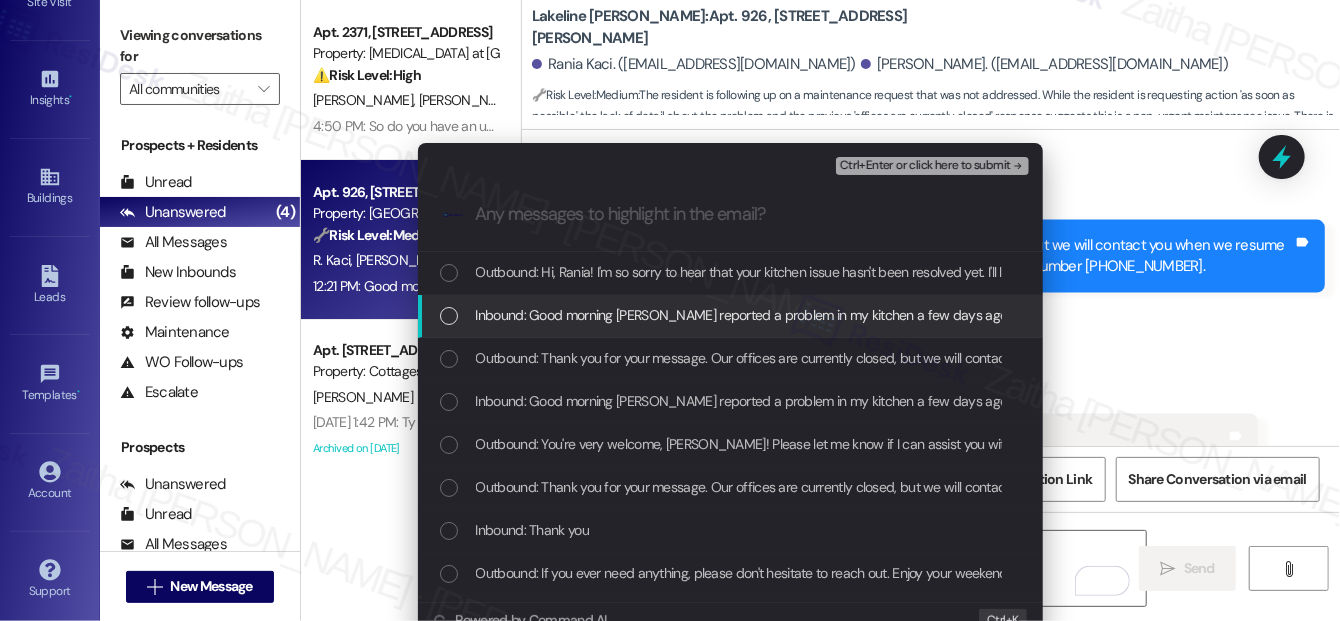click at bounding box center (449, 316) 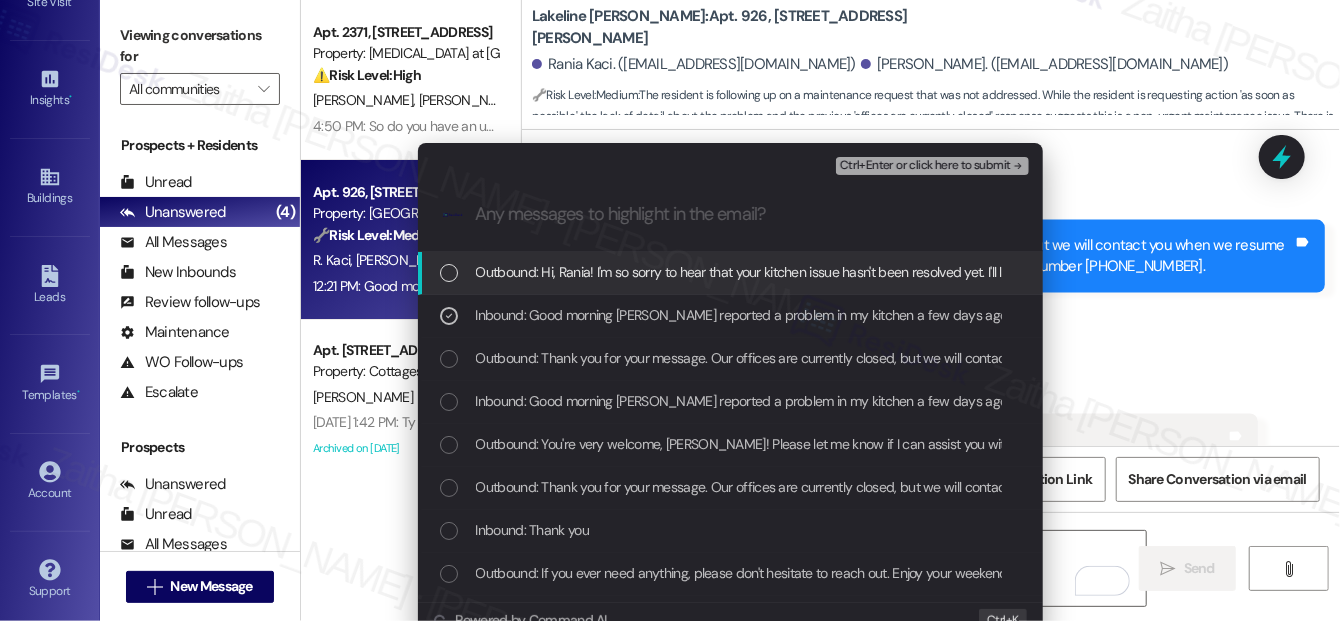 drag, startPoint x: 914, startPoint y: 167, endPoint x: 886, endPoint y: 199, distance: 42.520584 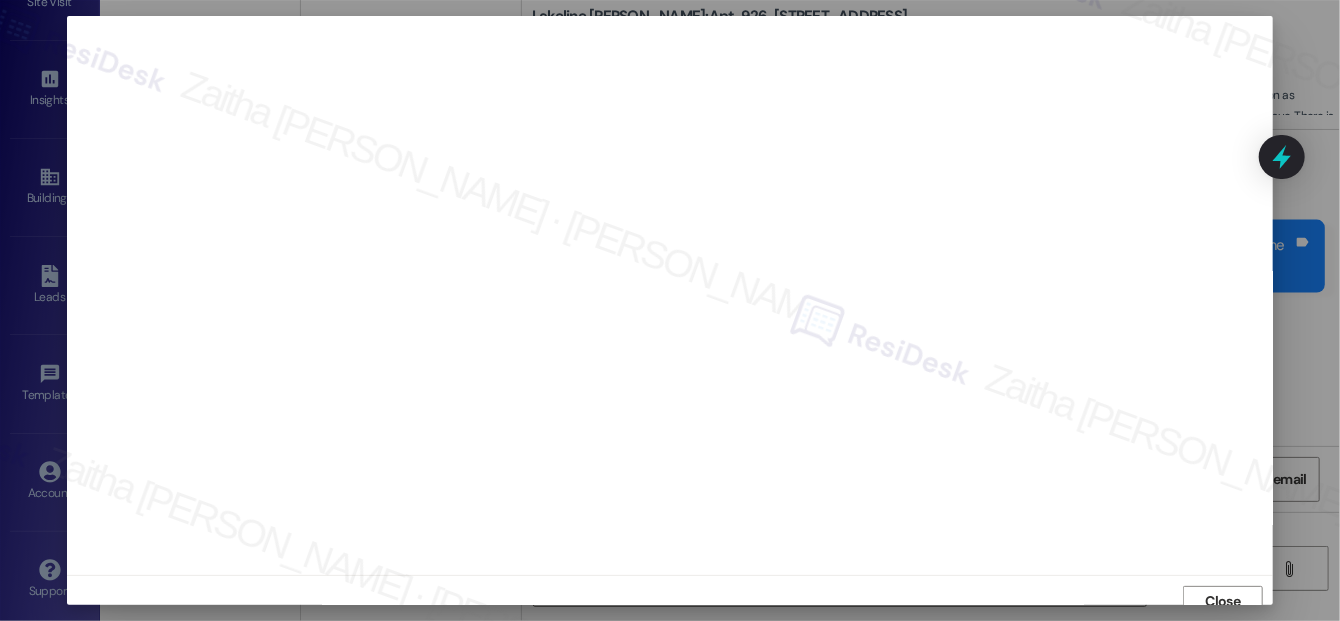 scroll, scrollTop: 12, scrollLeft: 0, axis: vertical 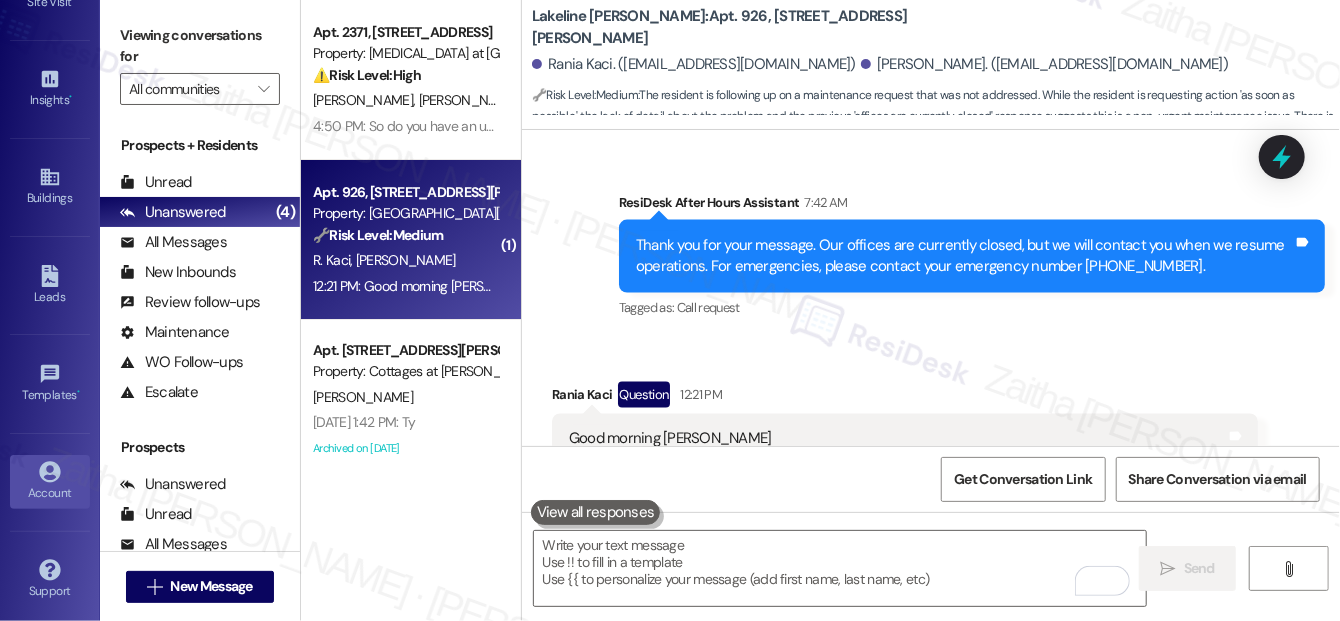click 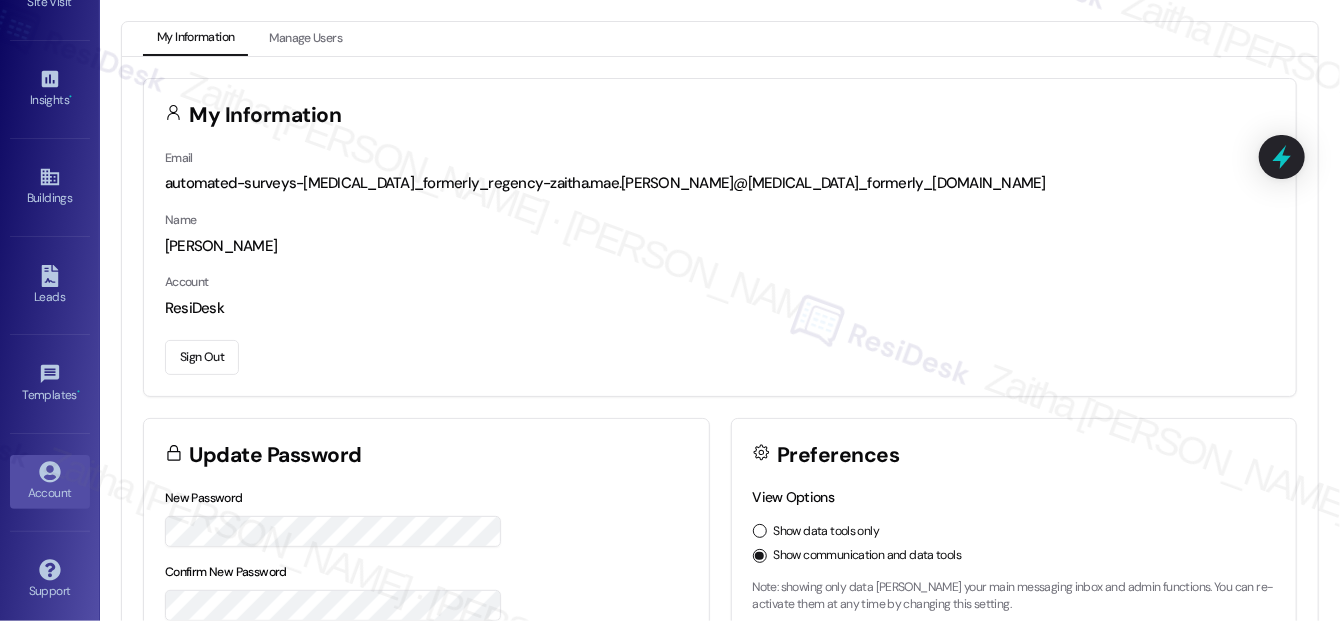 click on "Sign Out" at bounding box center [202, 357] 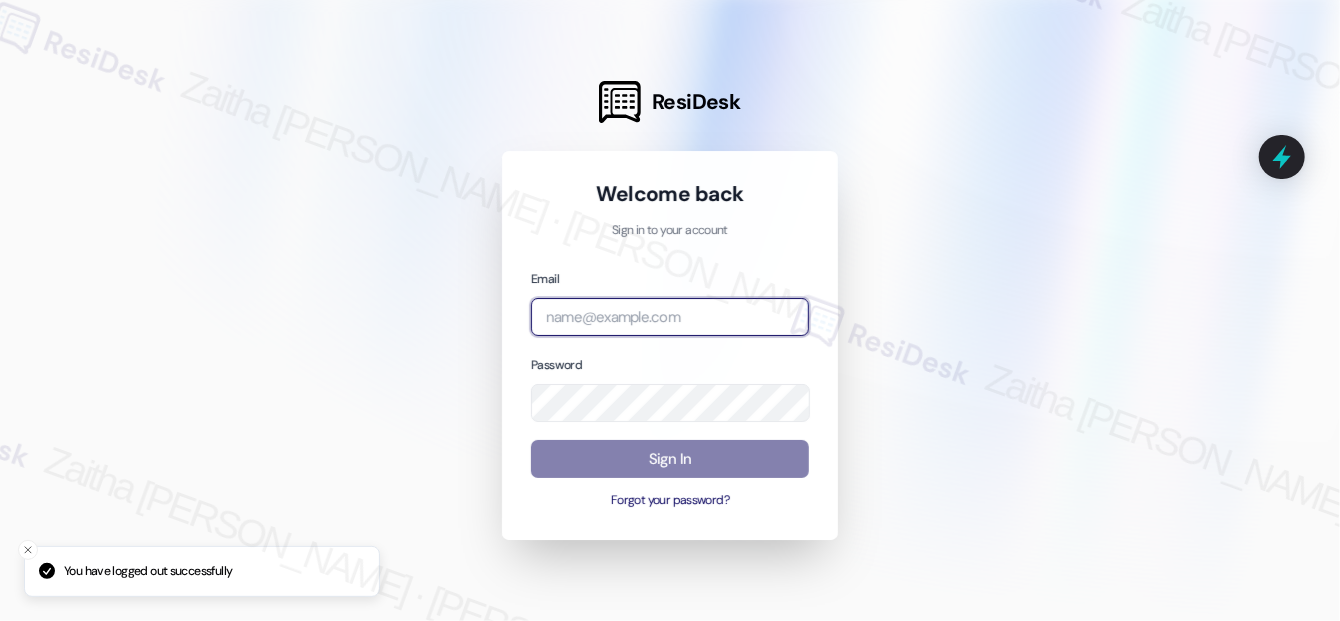 click at bounding box center (670, 317) 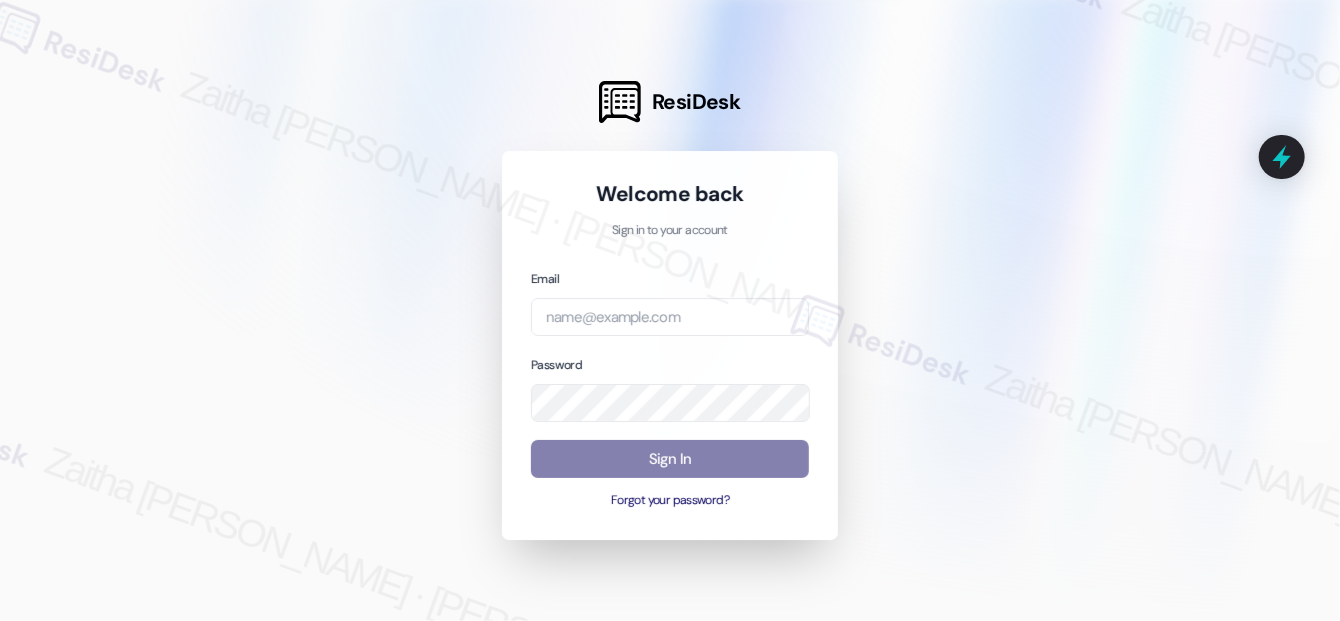 click at bounding box center [670, 310] 